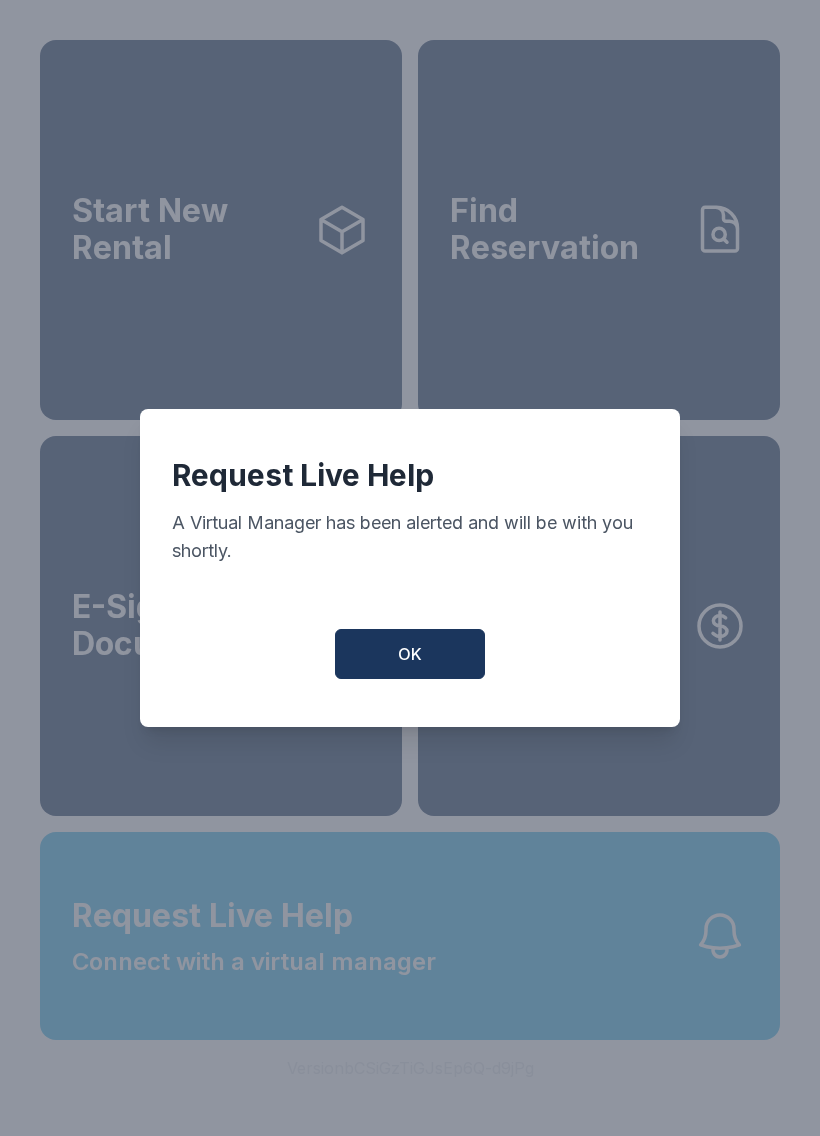 scroll, scrollTop: 0, scrollLeft: 0, axis: both 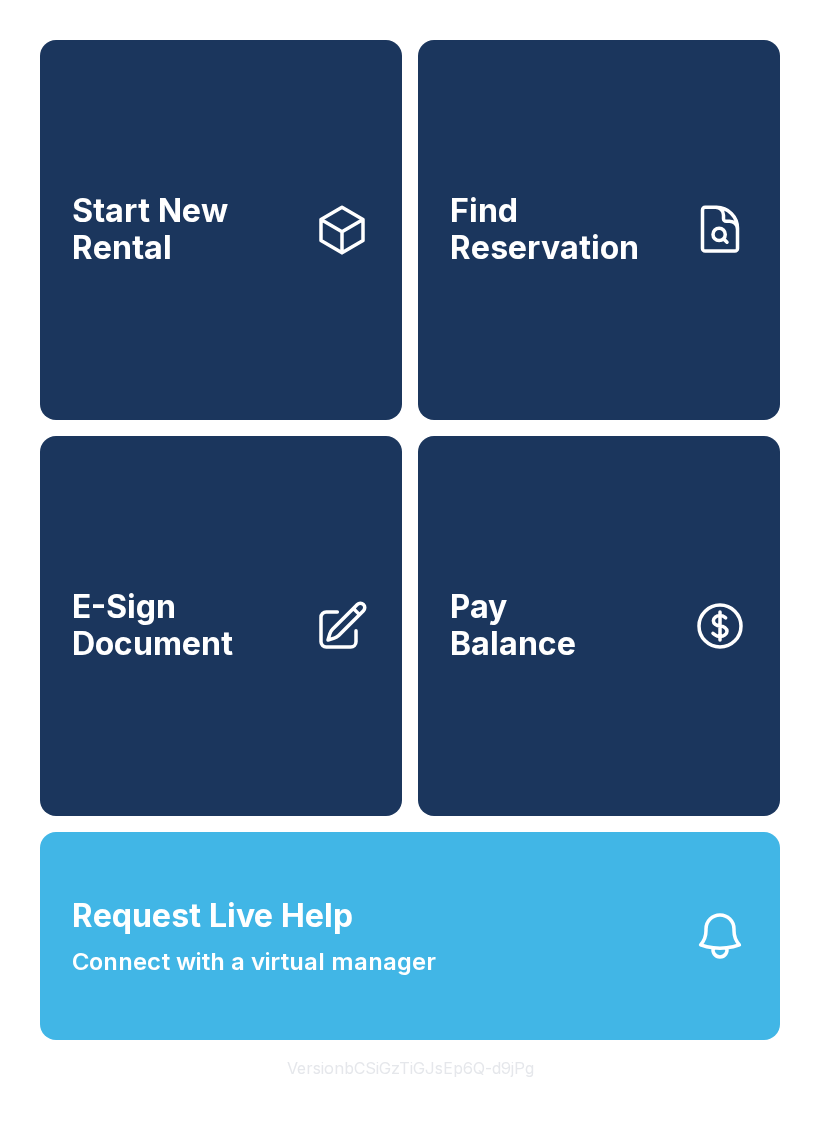 click on "Find Reservation" at bounding box center [599, 230] 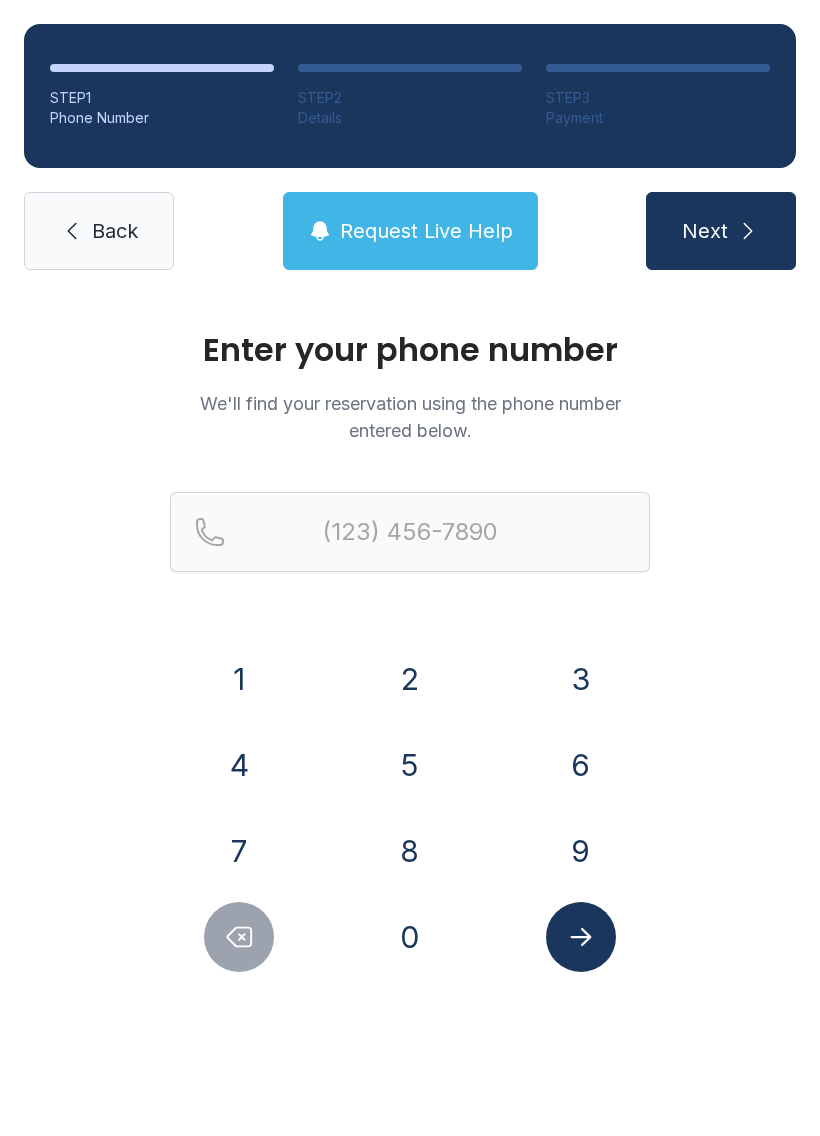 click on "Request Live Help" at bounding box center (426, 231) 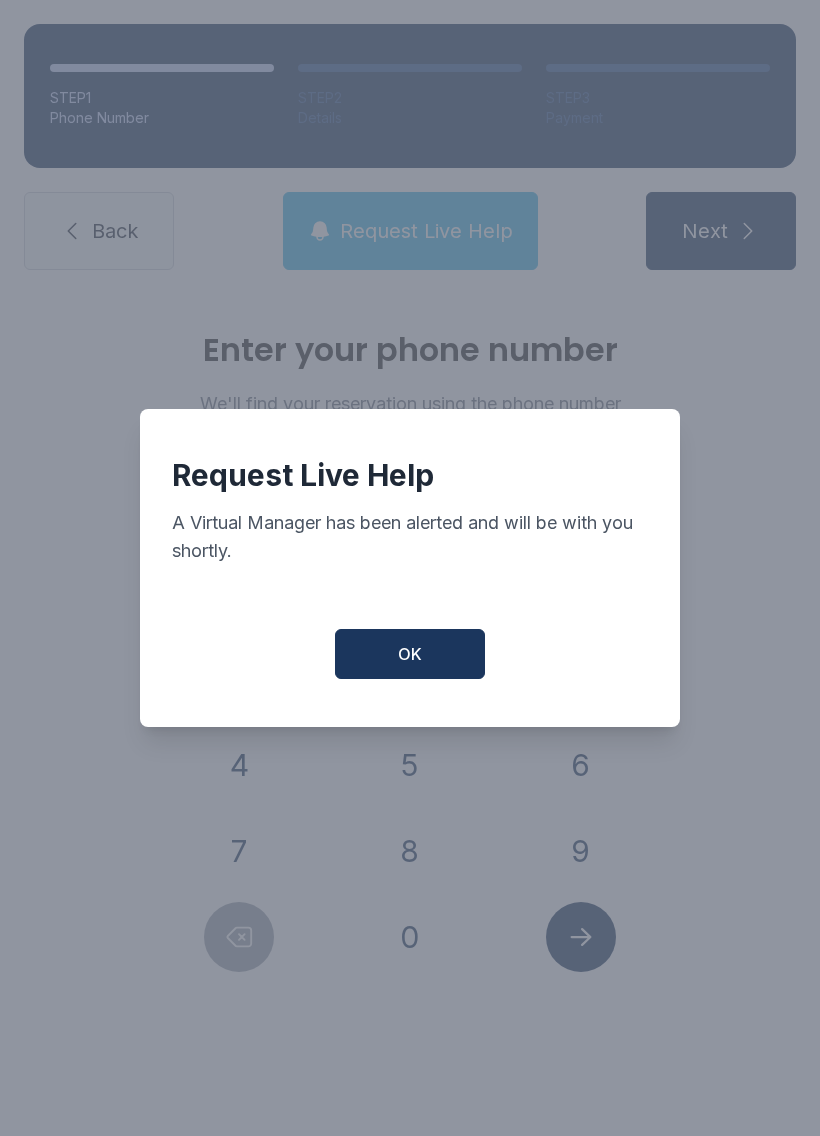 click on "OK" at bounding box center (410, 654) 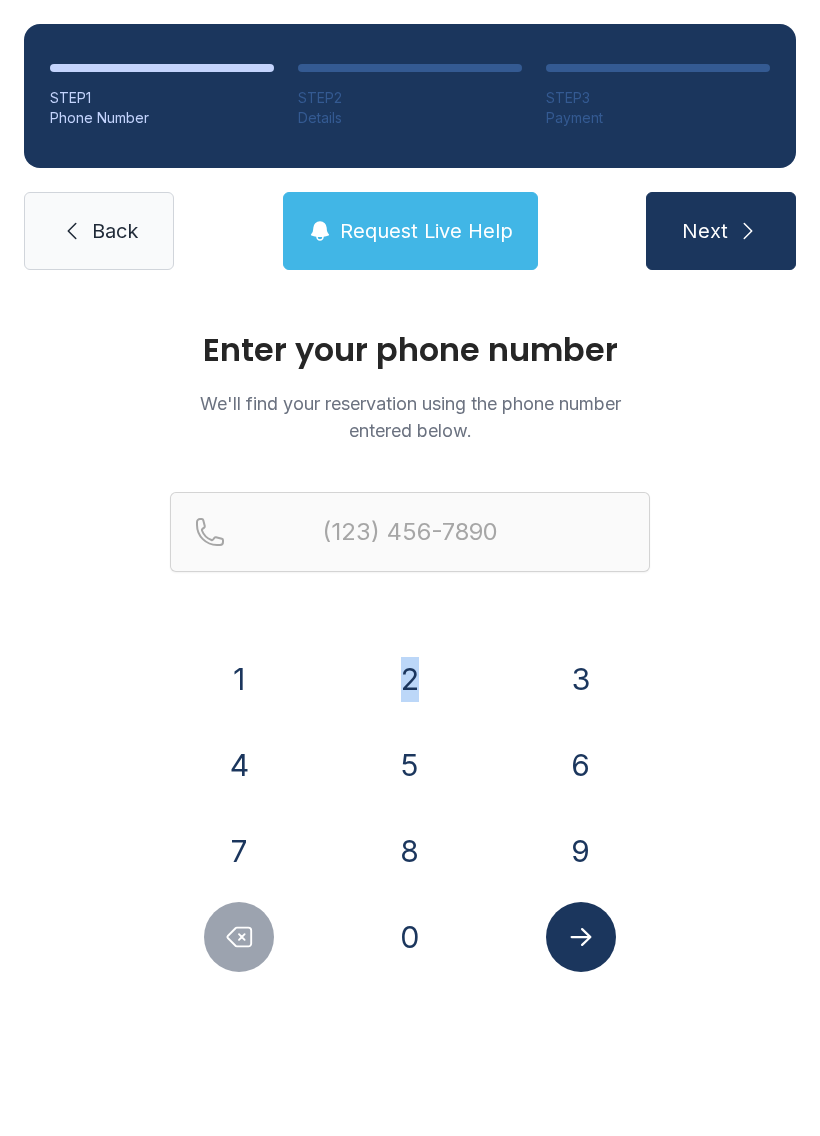 click on "Enter your phone number We'll find your reservation using the phone number entered below. [PHONE_NUMBER]" at bounding box center (410, 673) 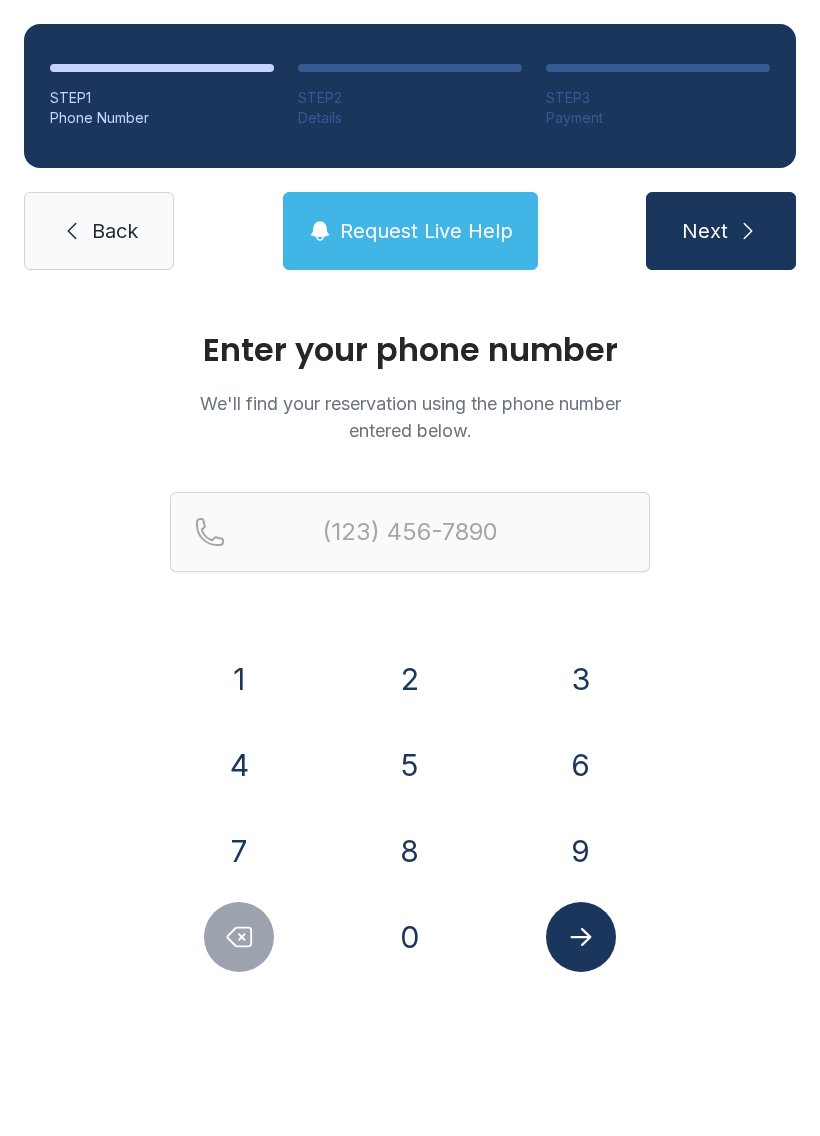click on "Next" at bounding box center [721, 231] 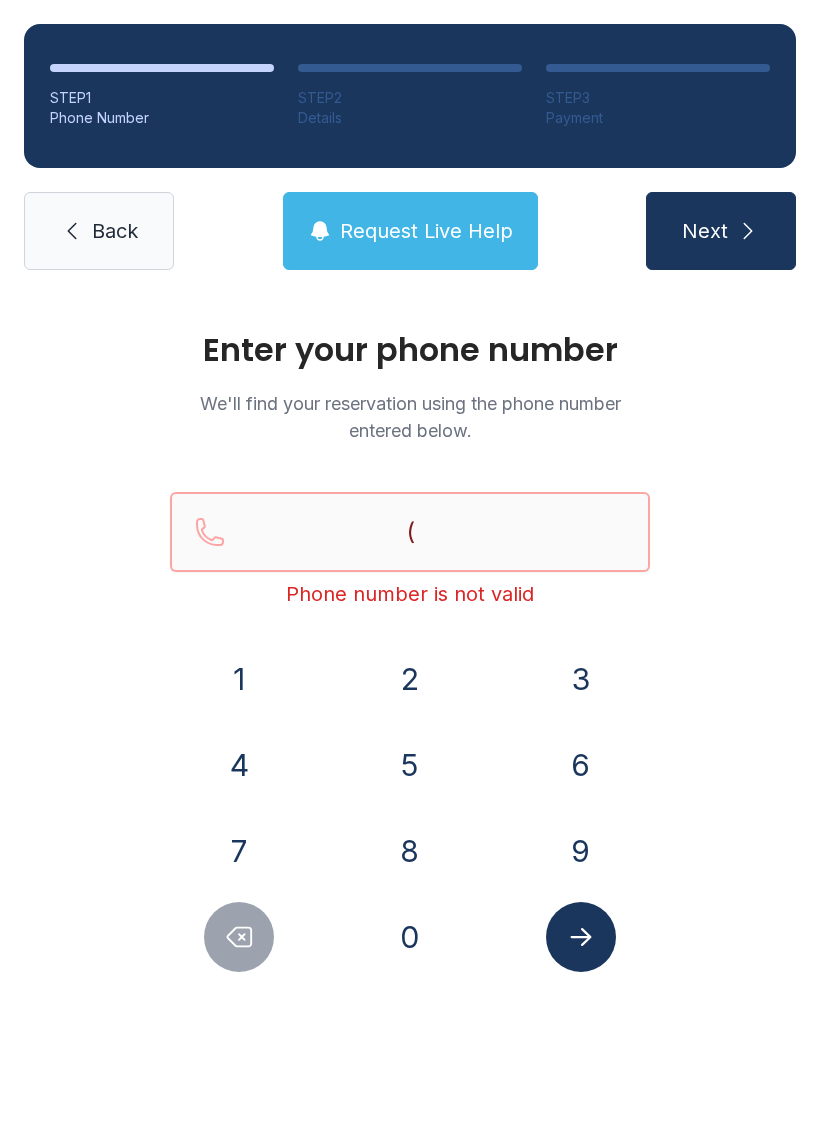 type on "(" 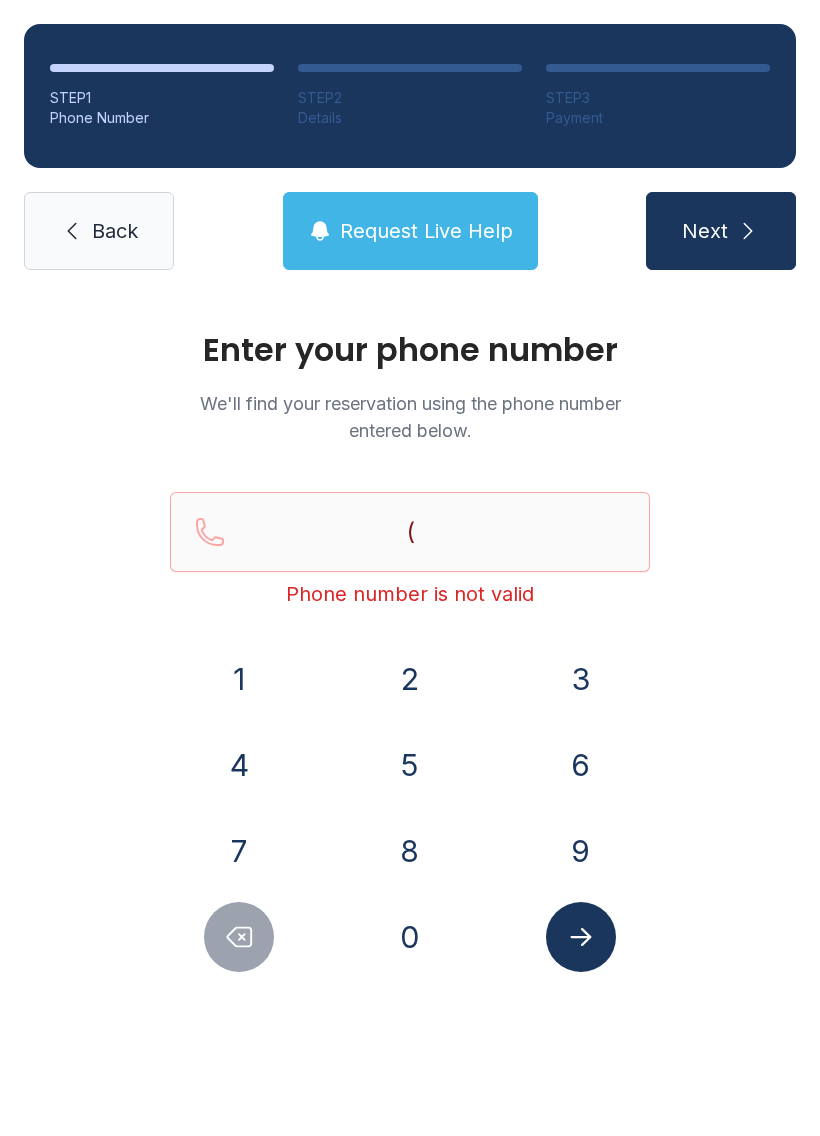 click on "We'll find your reservation using the phone number entered below." at bounding box center [410, 417] 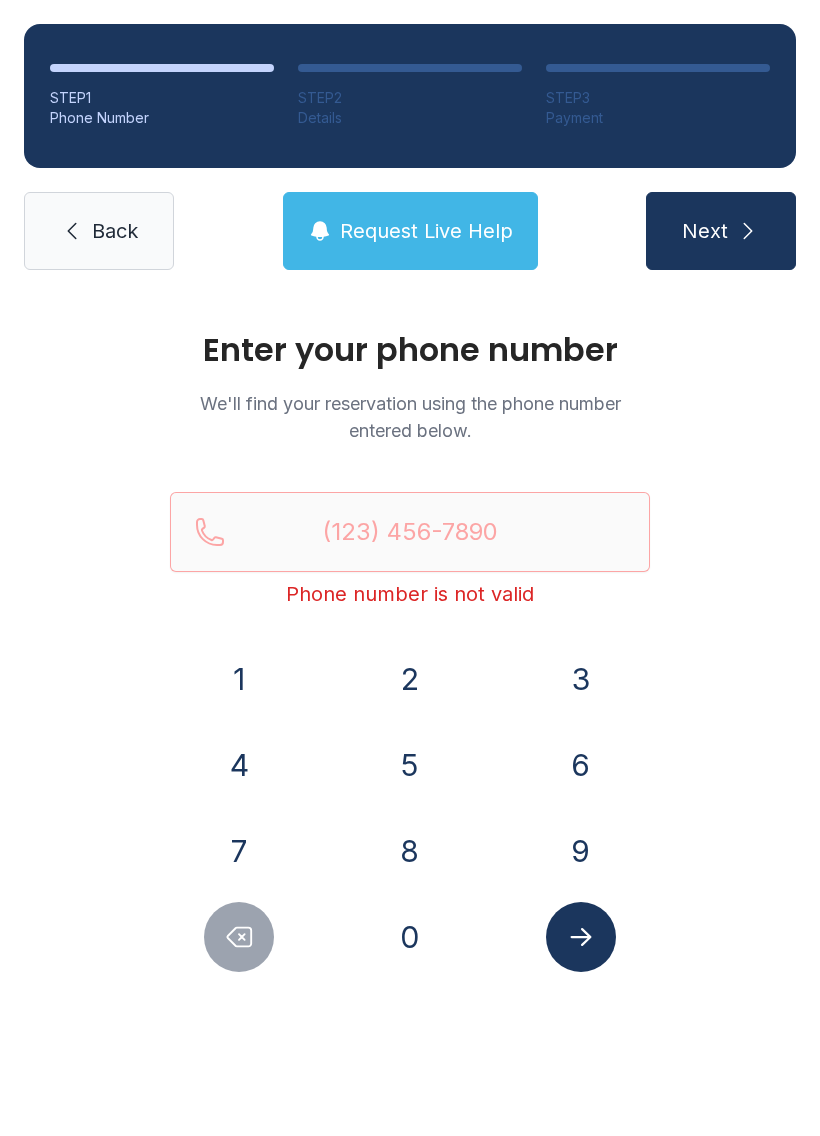 click on "Request Live Help" at bounding box center [426, 231] 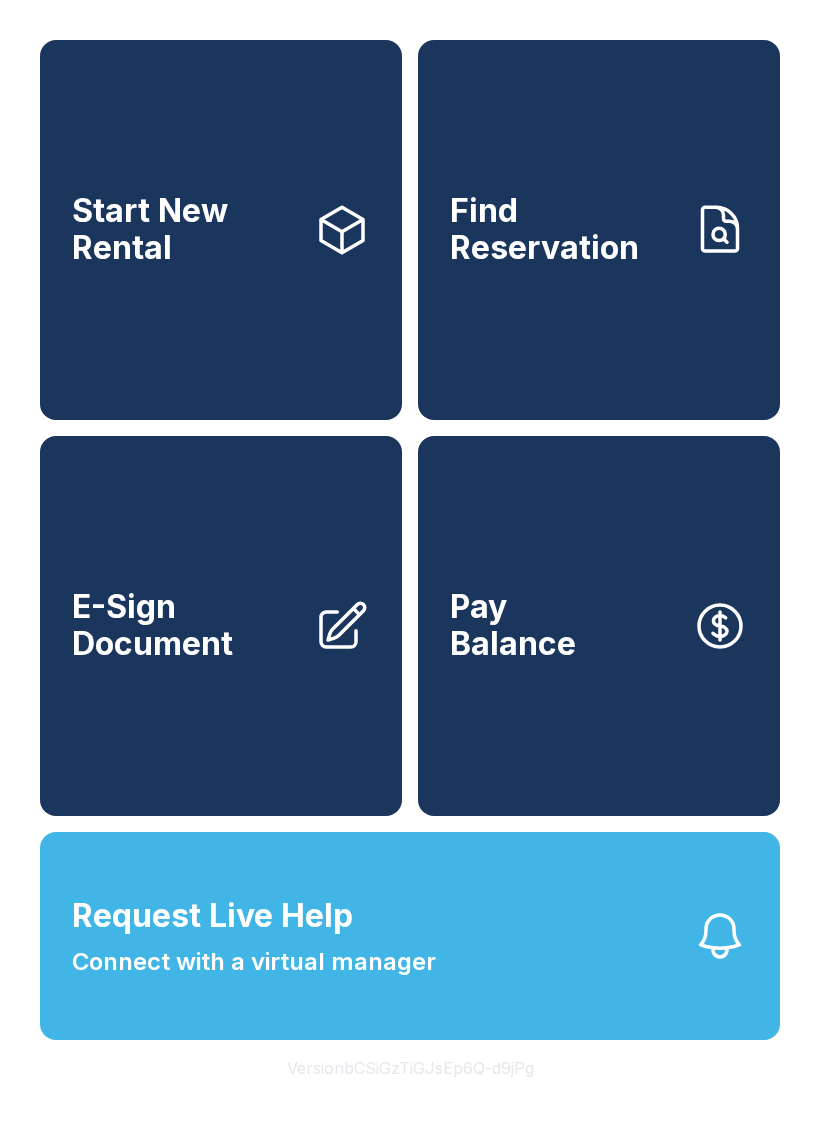 click on "Pay  Balance" at bounding box center (599, 626) 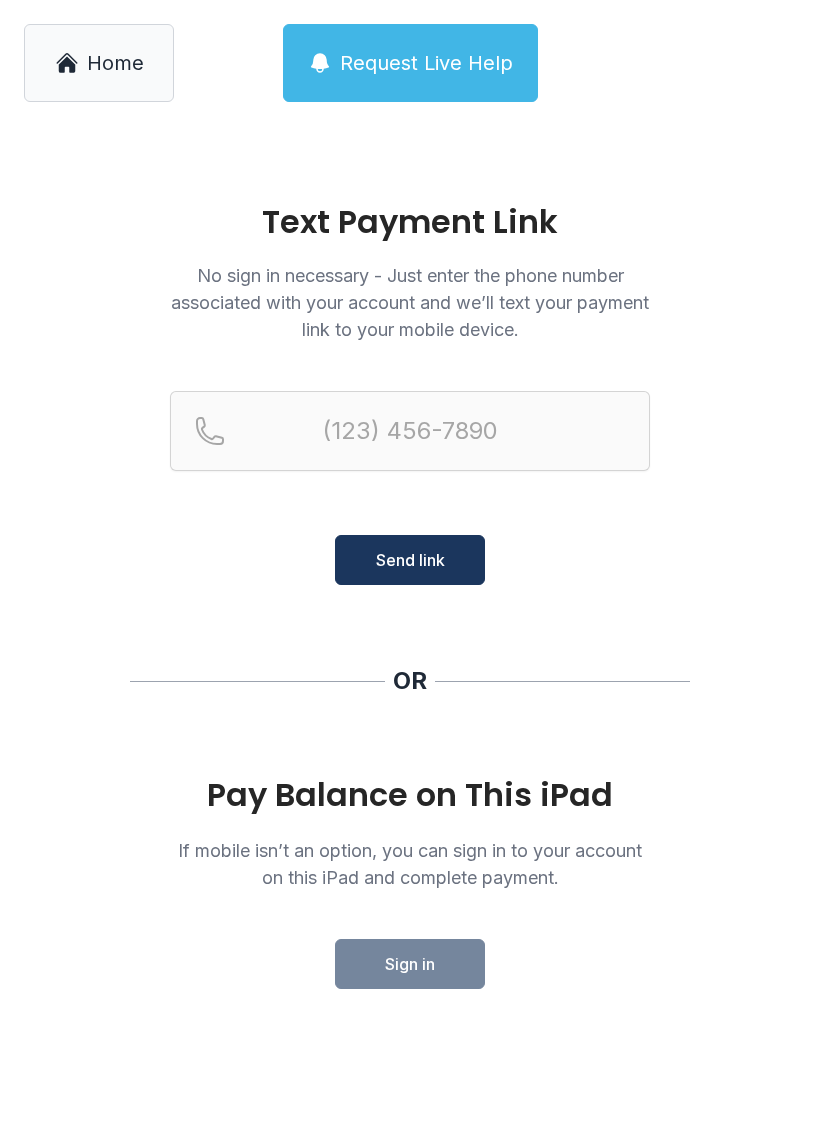 click on "Request Live Help" at bounding box center (426, 63) 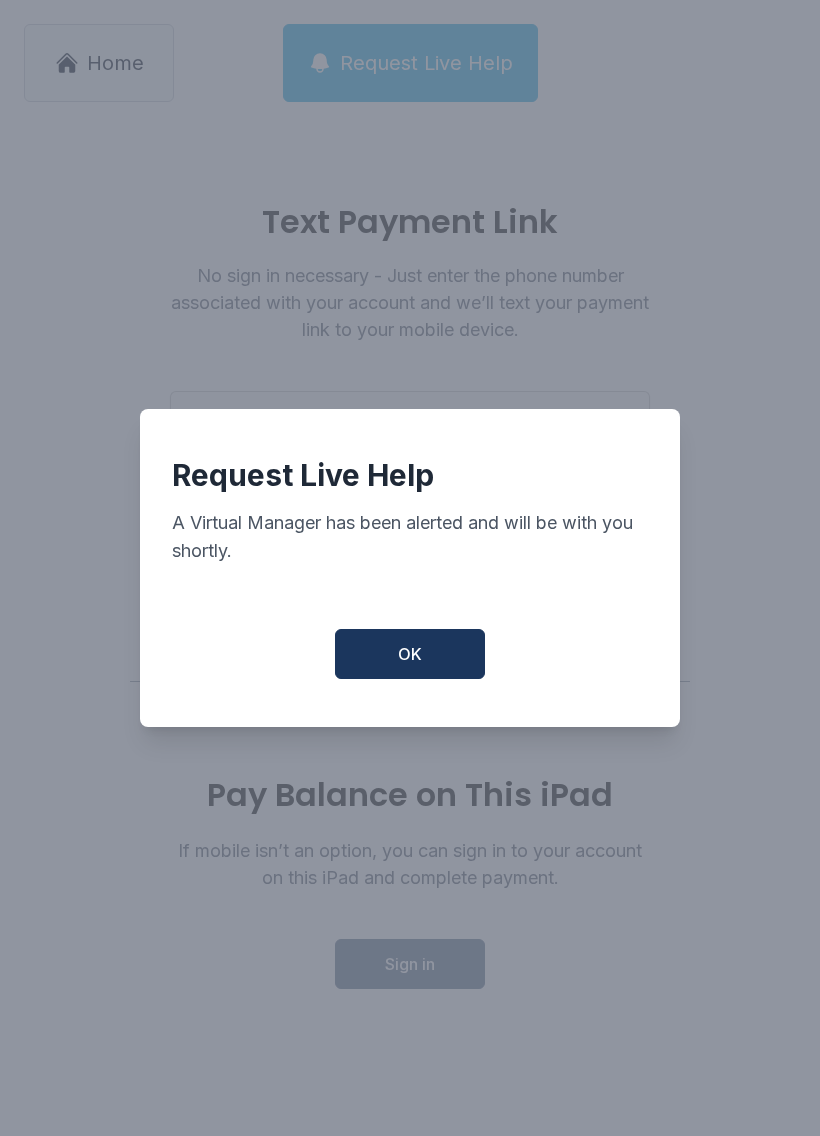 click on "OK" at bounding box center (410, 654) 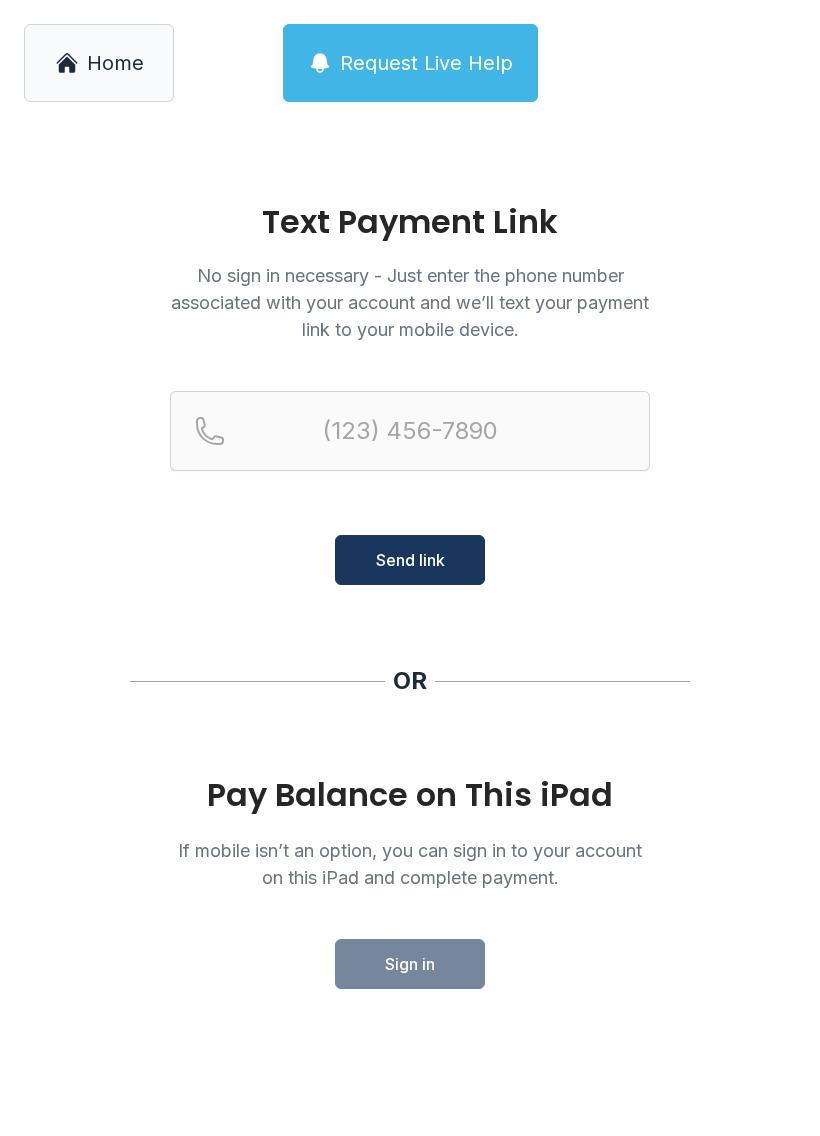 click on "Home" at bounding box center (99, 63) 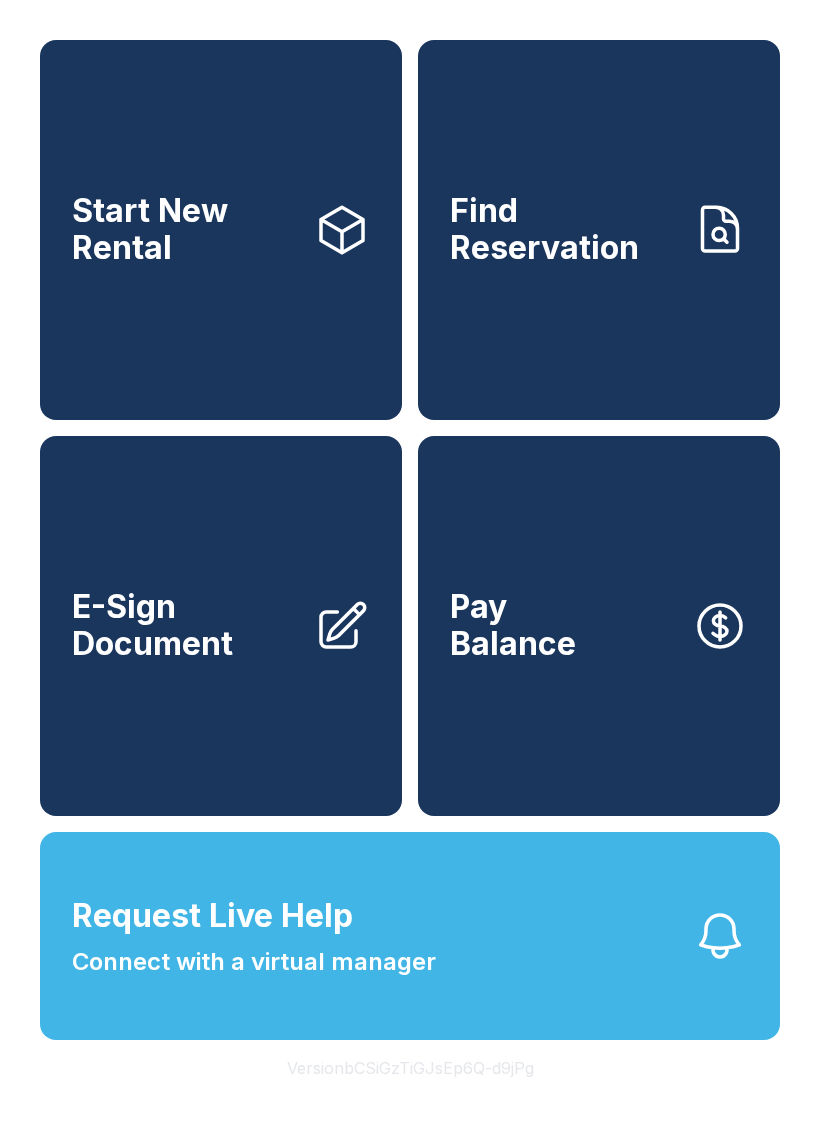 click on "Request Live Help Connect with a virtual manager" at bounding box center (410, 936) 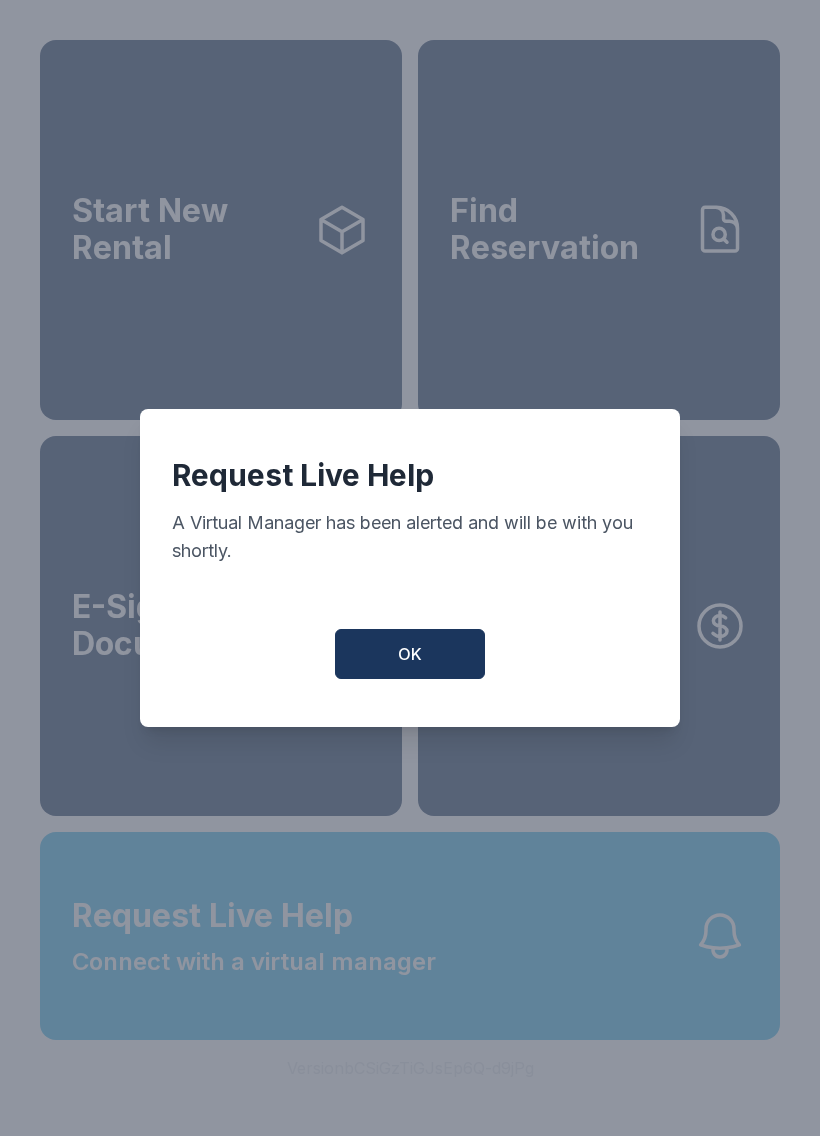click on "OK" at bounding box center (410, 654) 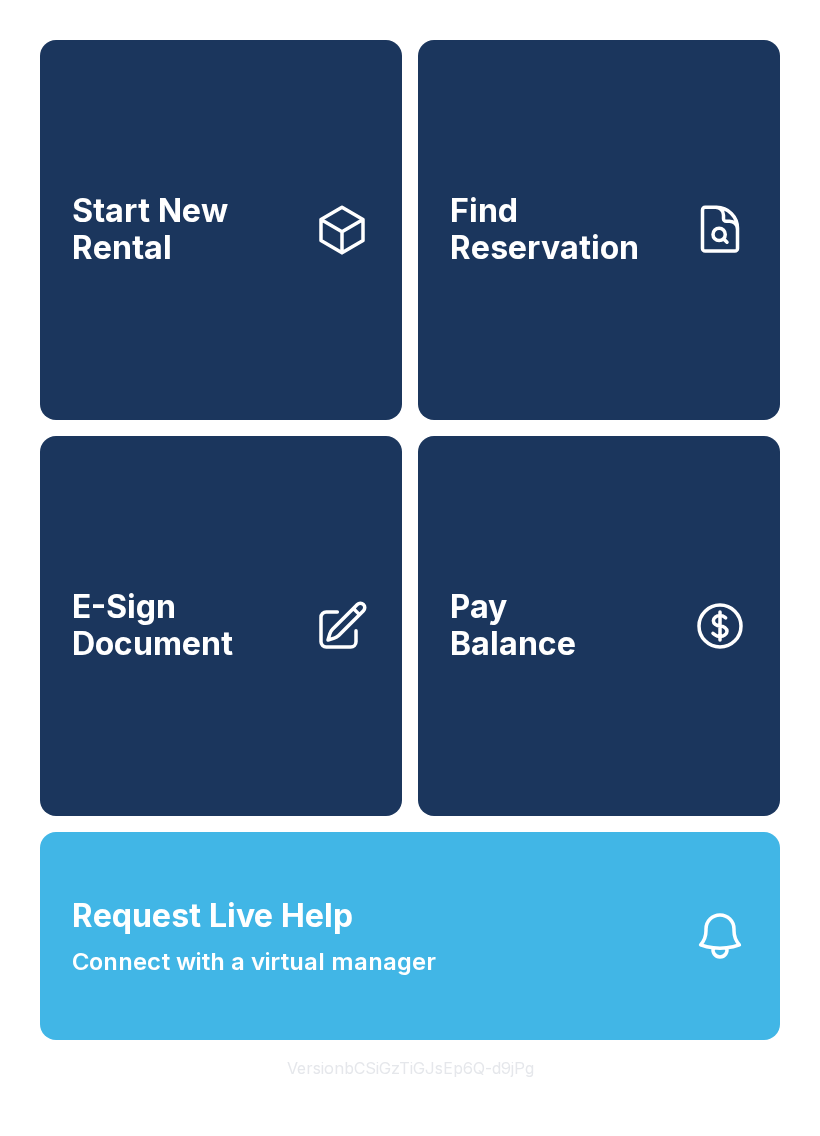 click on "Request Live Help Connect with a virtual manager" at bounding box center [254, 936] 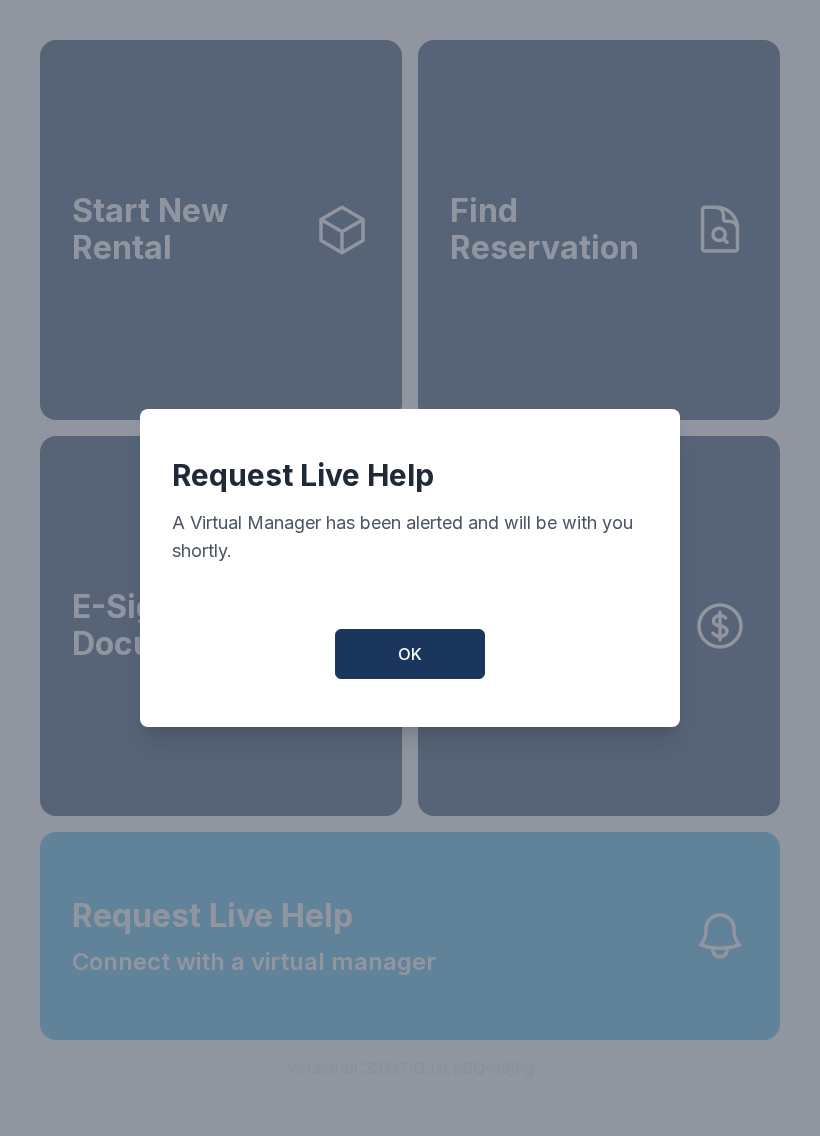 click on "OK" at bounding box center (410, 654) 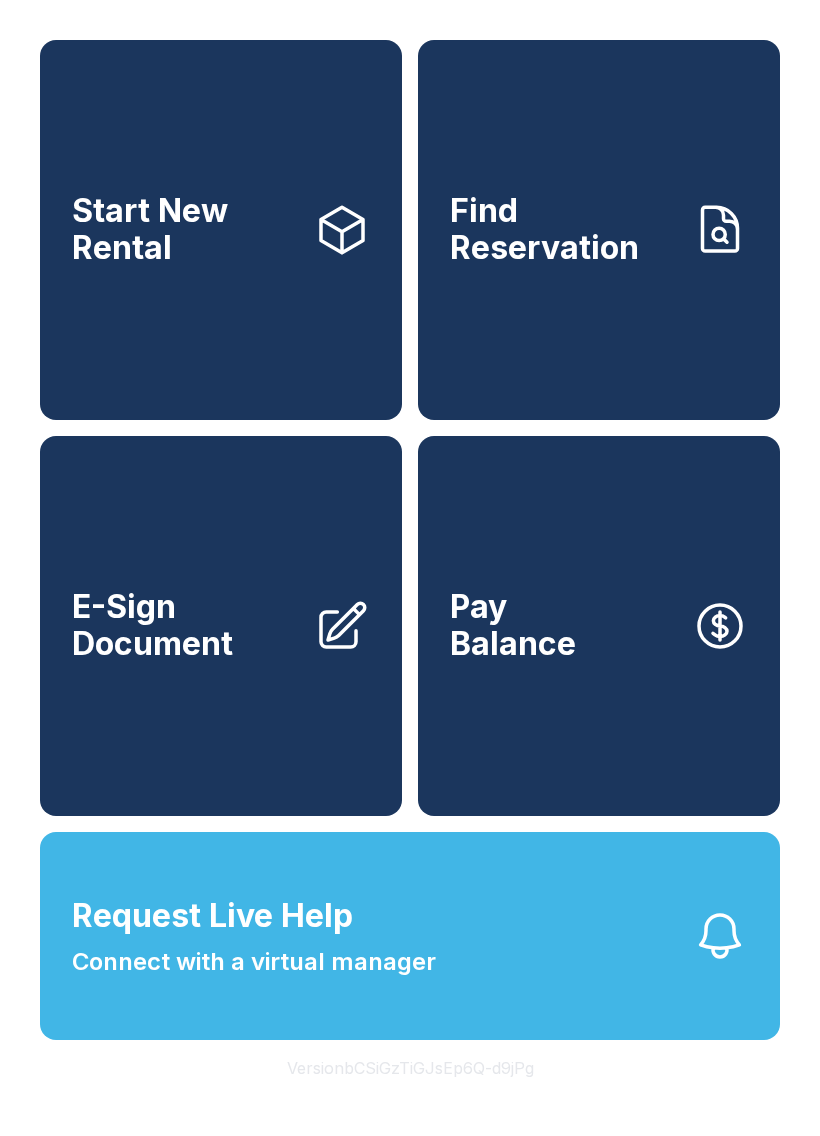 click 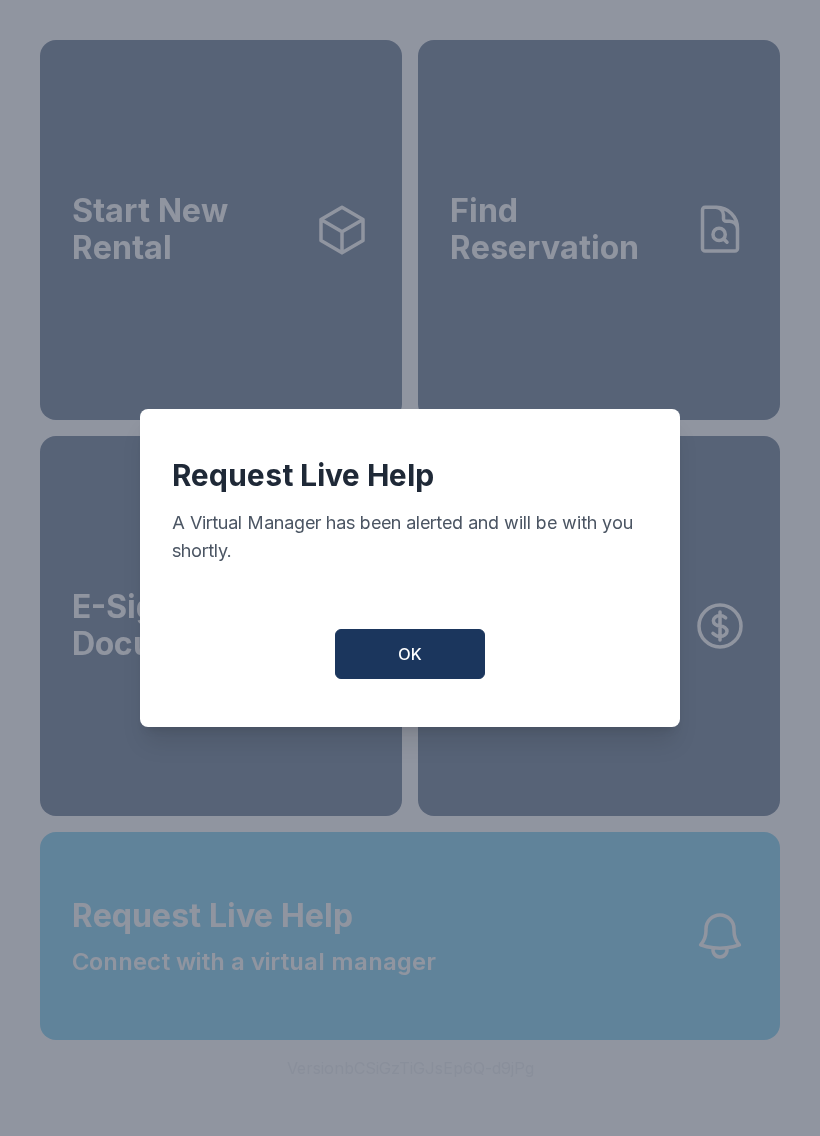 click on "OK" at bounding box center (410, 654) 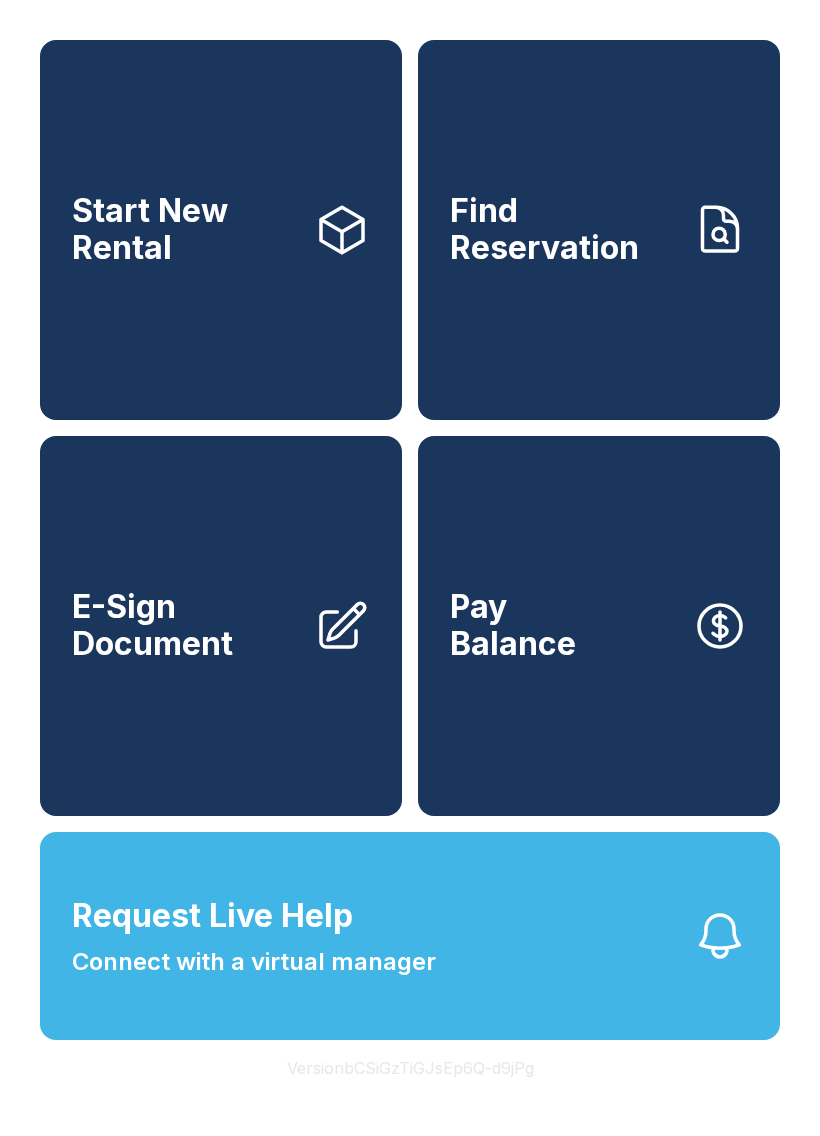 click on "Request Live Help Connect with a virtual manager" at bounding box center [410, 936] 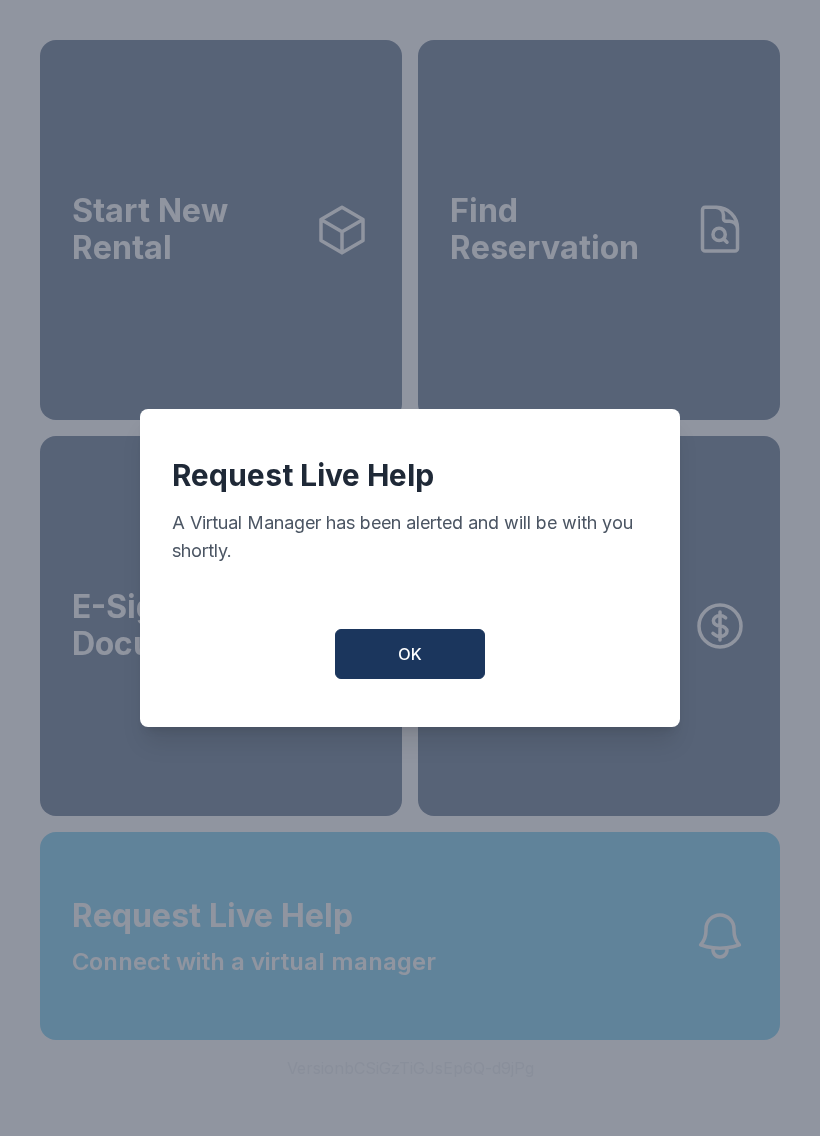 click on "OK" at bounding box center [410, 654] 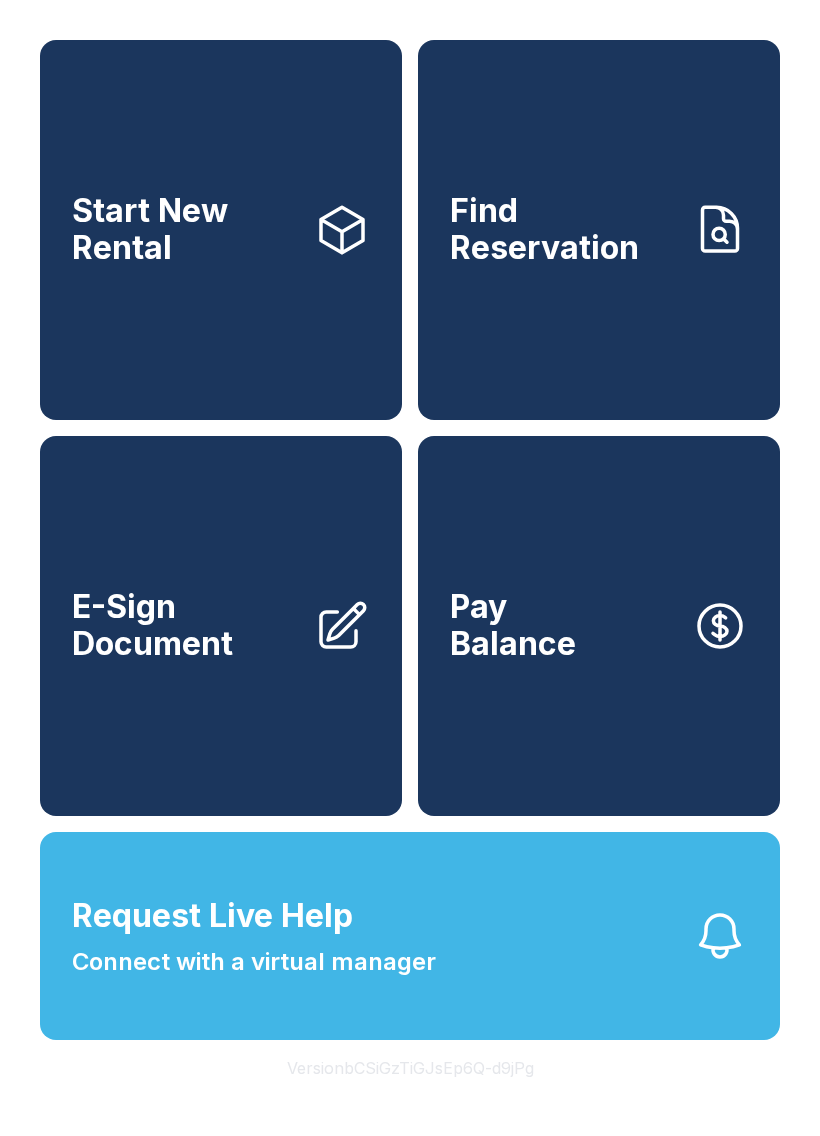 click on "Request Live Help Connect with a virtual manager" at bounding box center [410, 936] 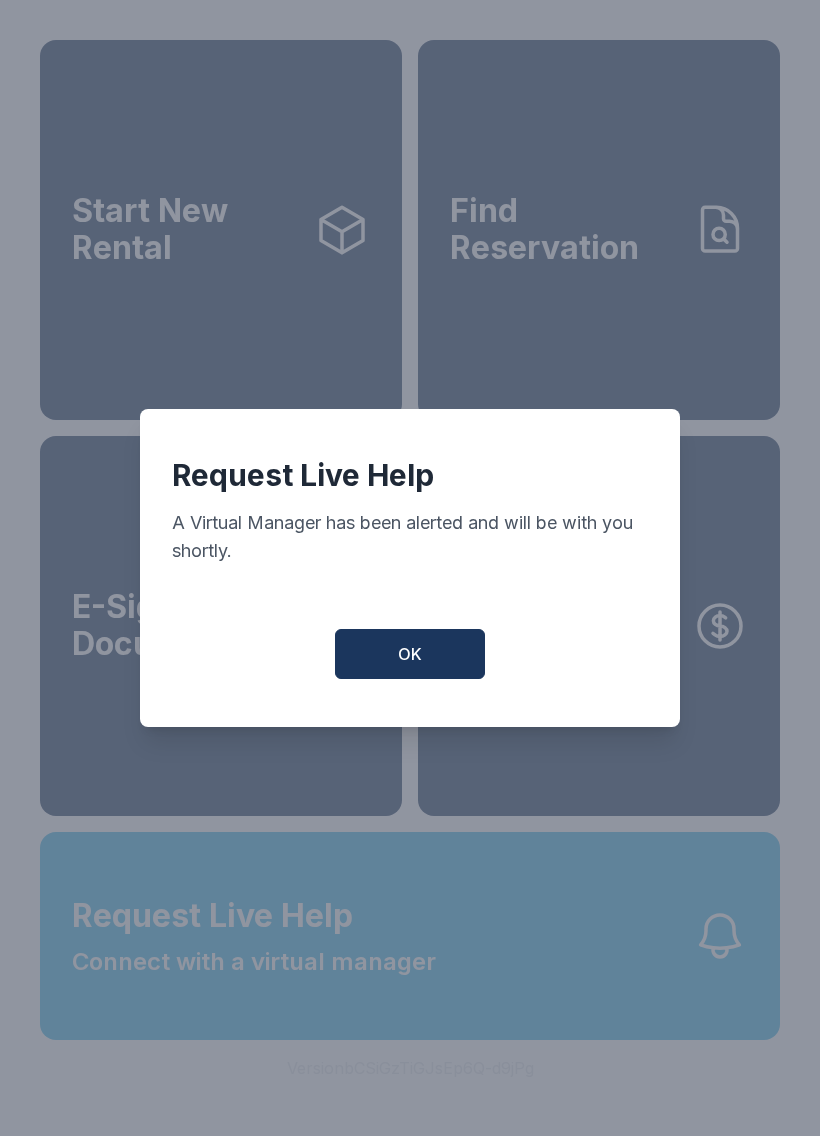 click on "OK" at bounding box center [410, 654] 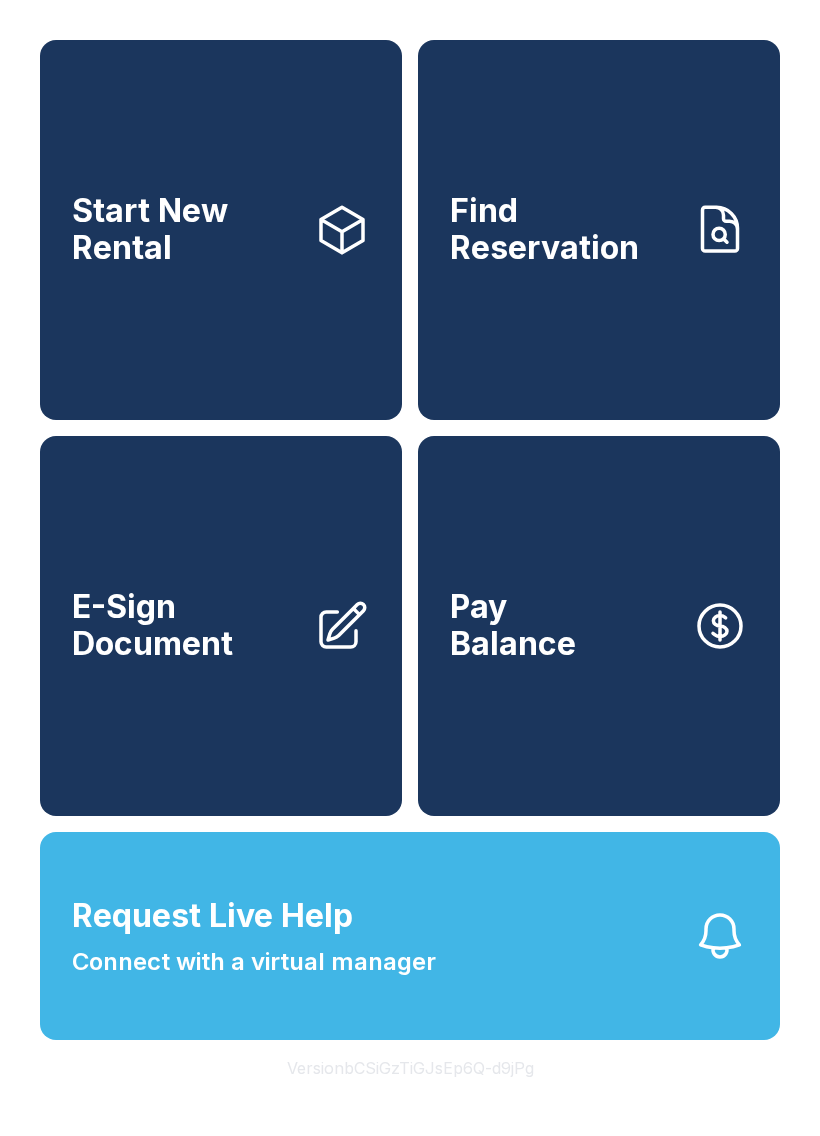 click on "Request Live Help Connect with a virtual manager" at bounding box center [410, 936] 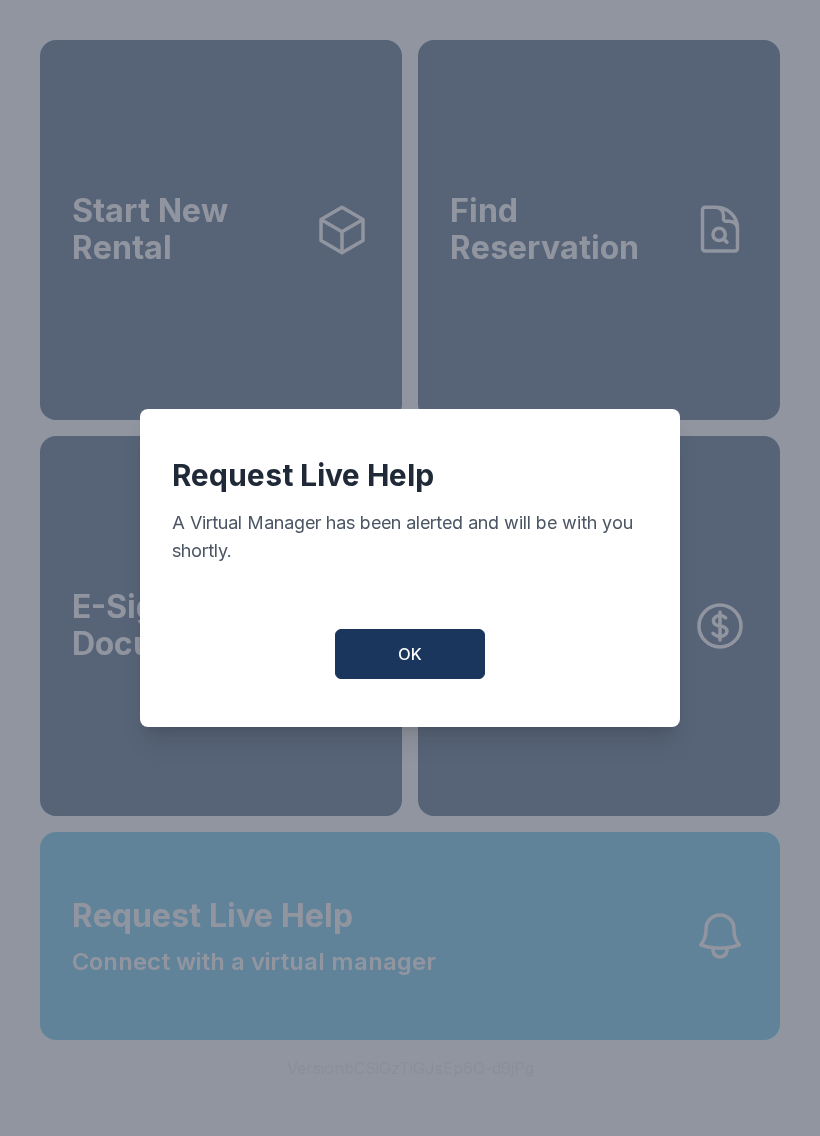 click on "OK" at bounding box center [410, 654] 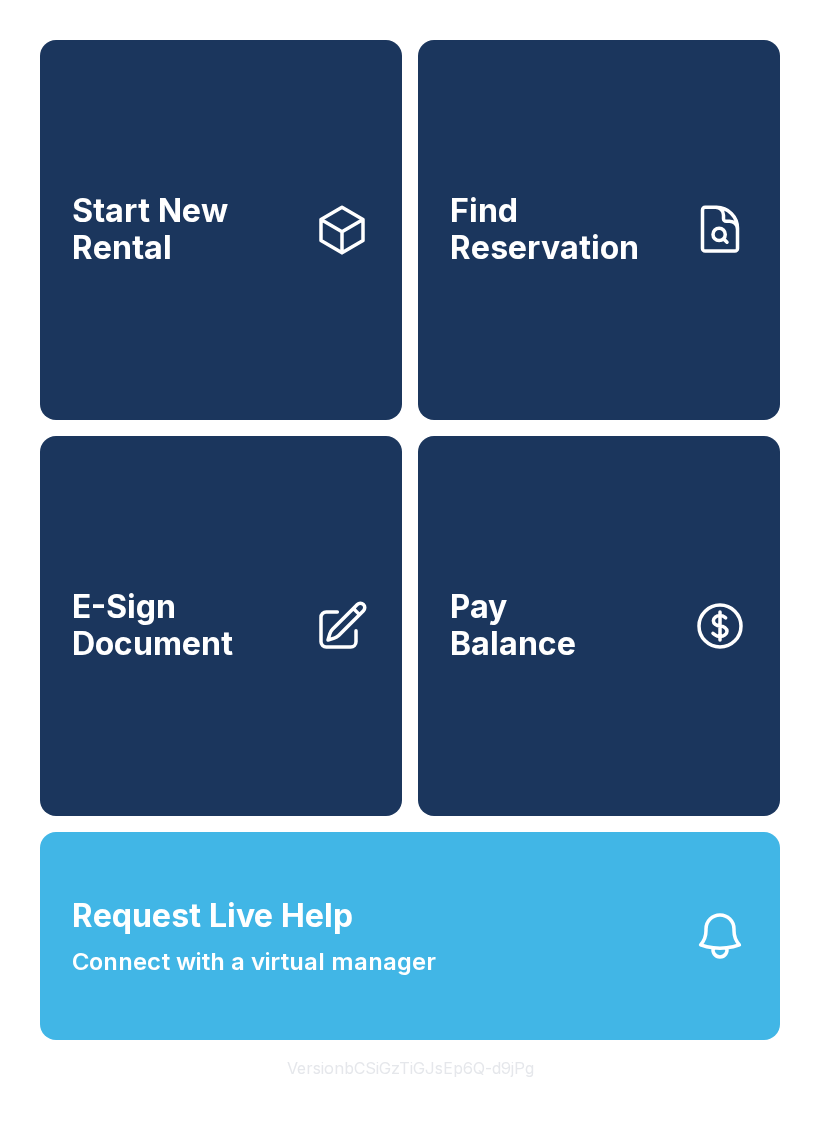 click on "Pay  Balance" at bounding box center (513, 625) 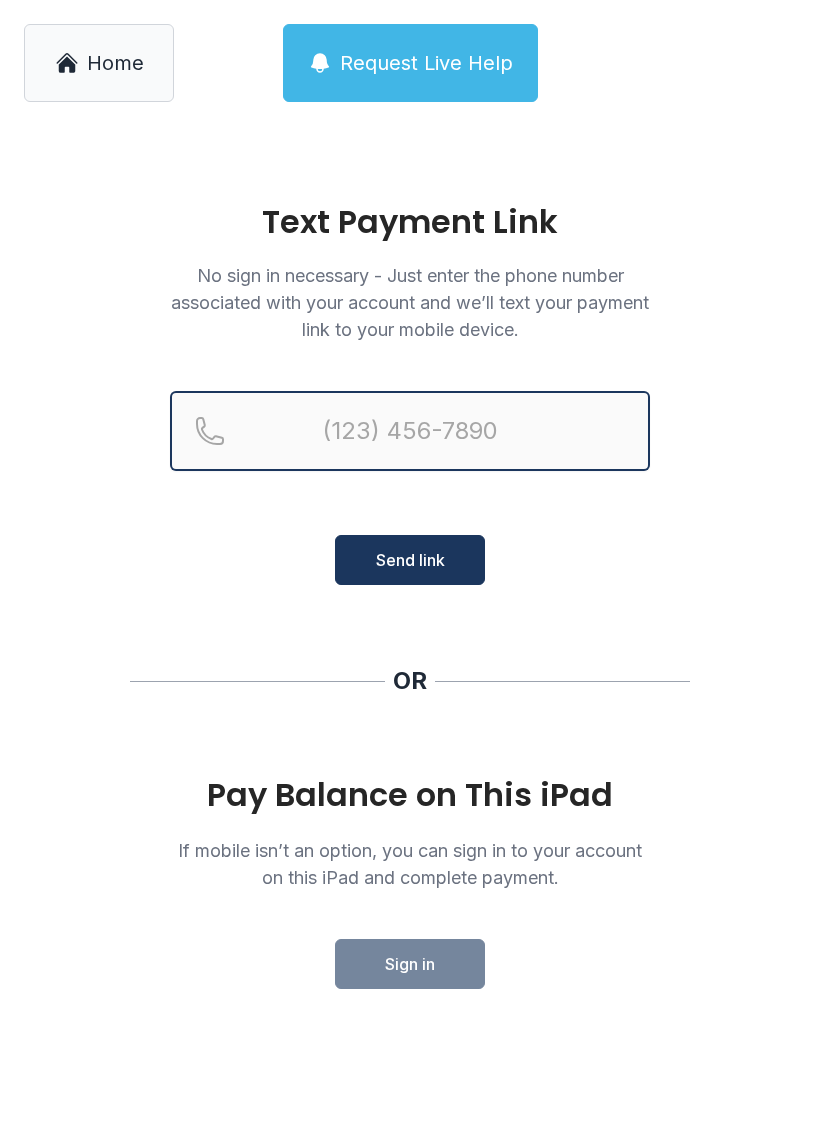 click at bounding box center (410, 431) 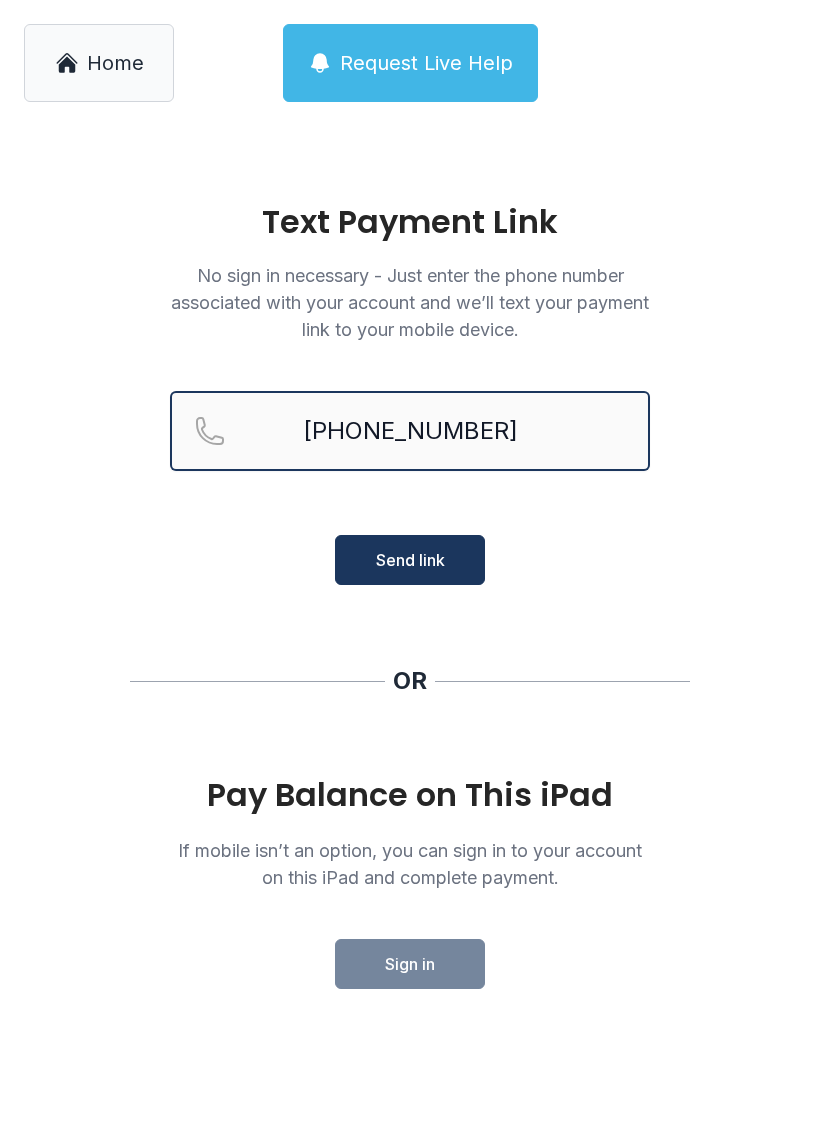type on "[PHONE_NUMBER]" 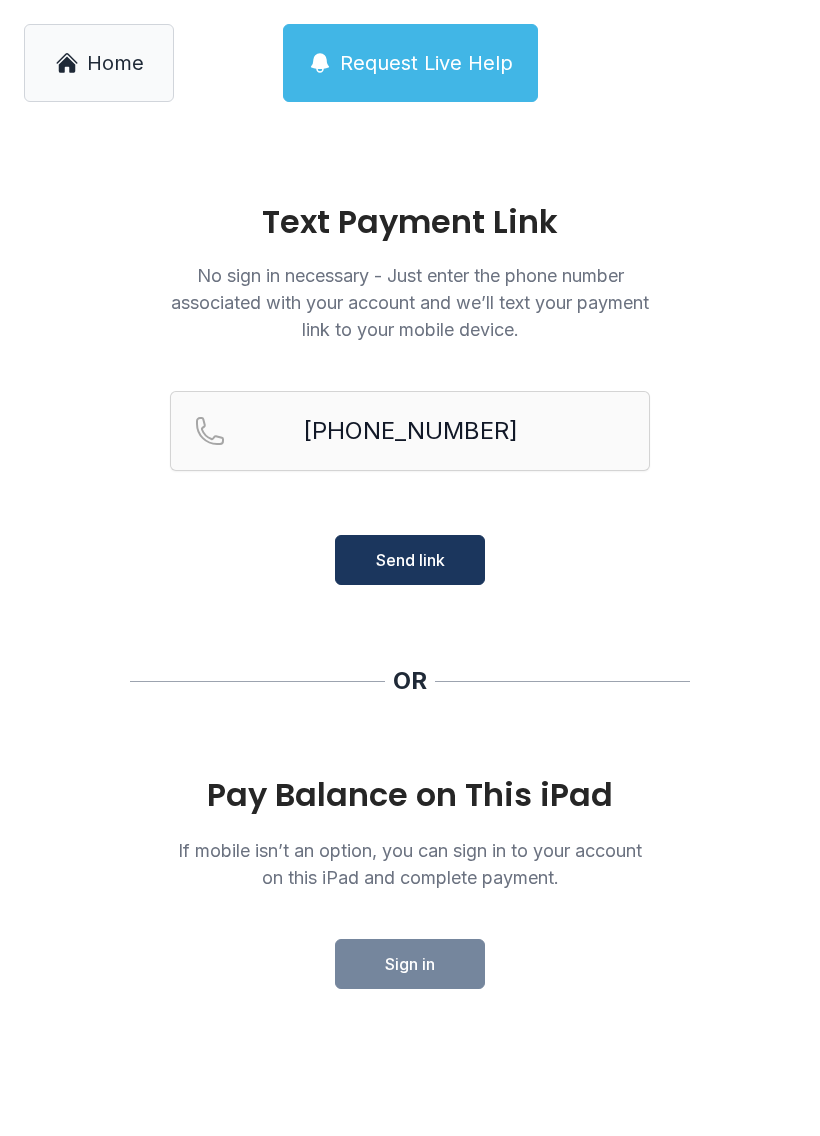 click on "Request Live Help" at bounding box center [426, 63] 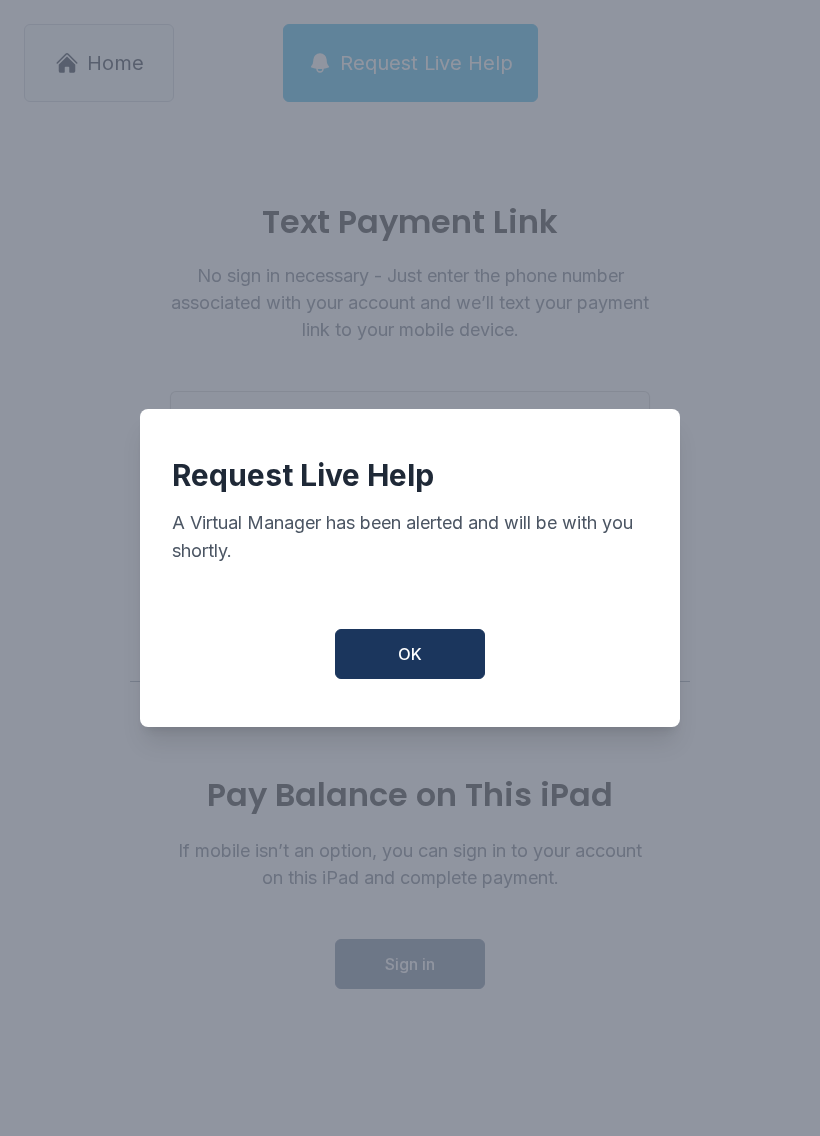 click on "OK" at bounding box center (410, 654) 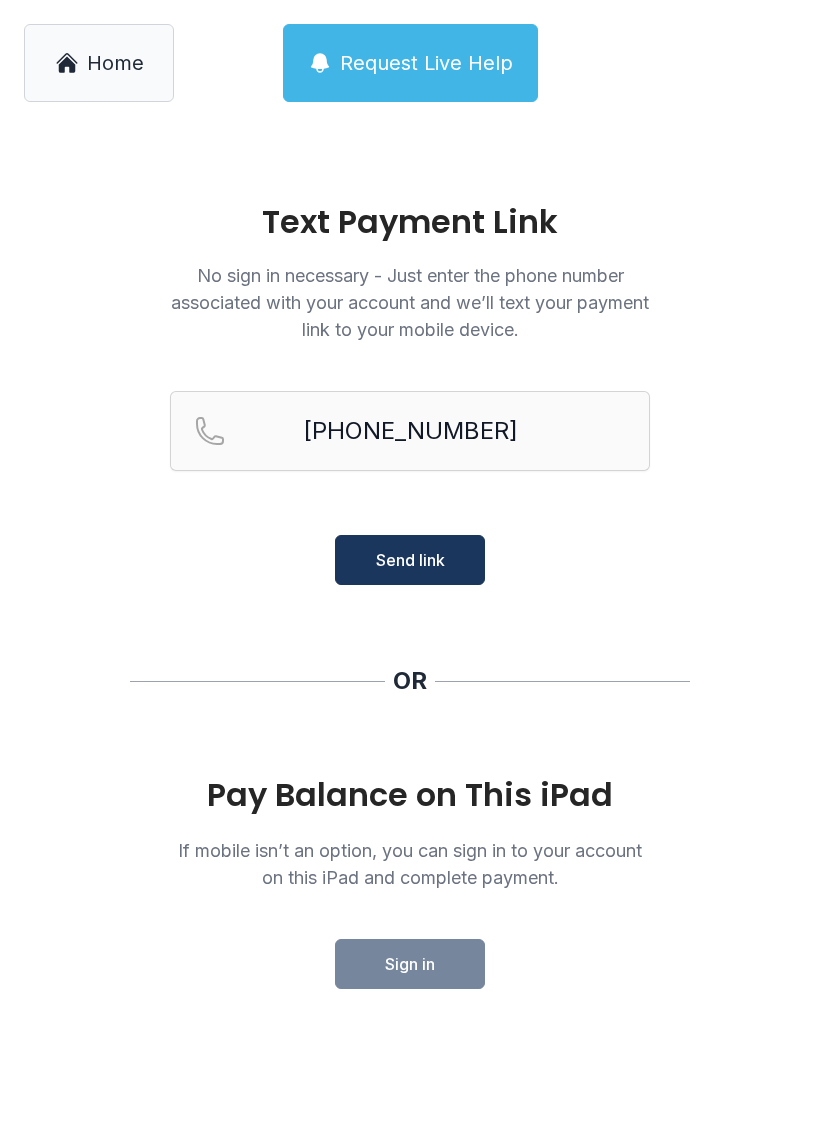 click on "Home" at bounding box center [115, 63] 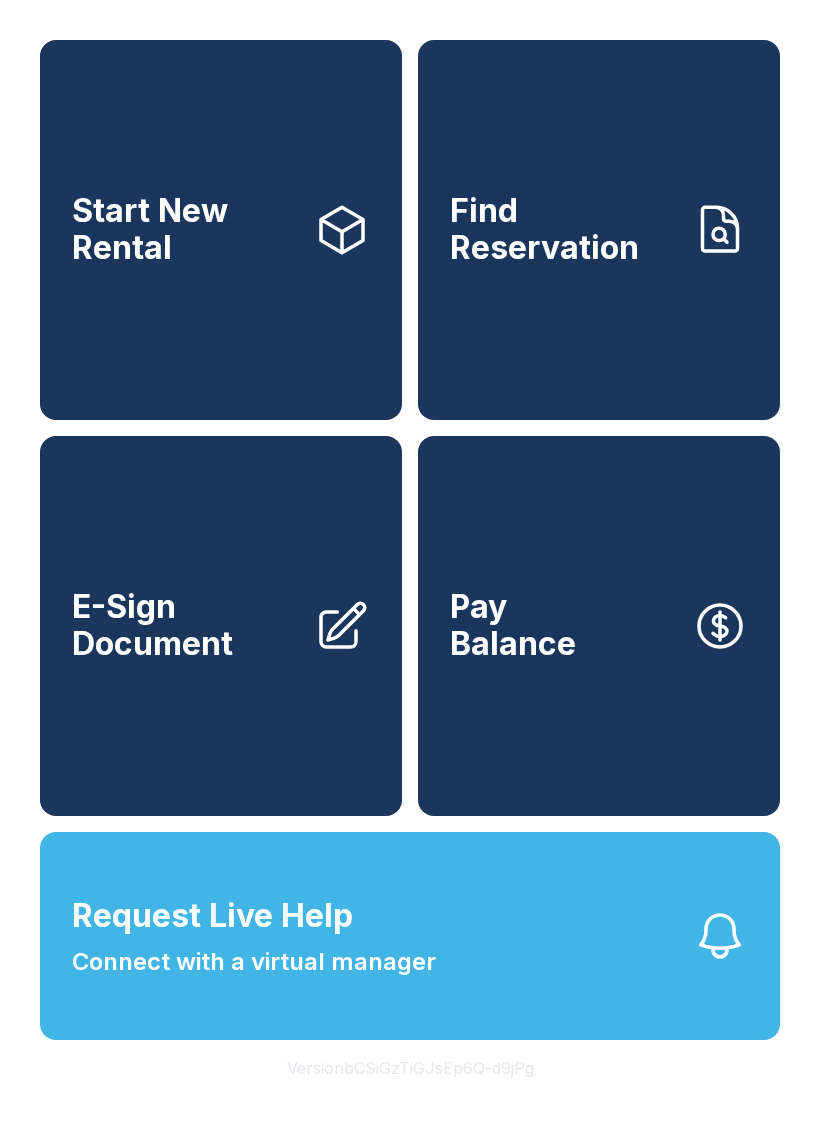 click on "E-Sign Document" at bounding box center (185, 625) 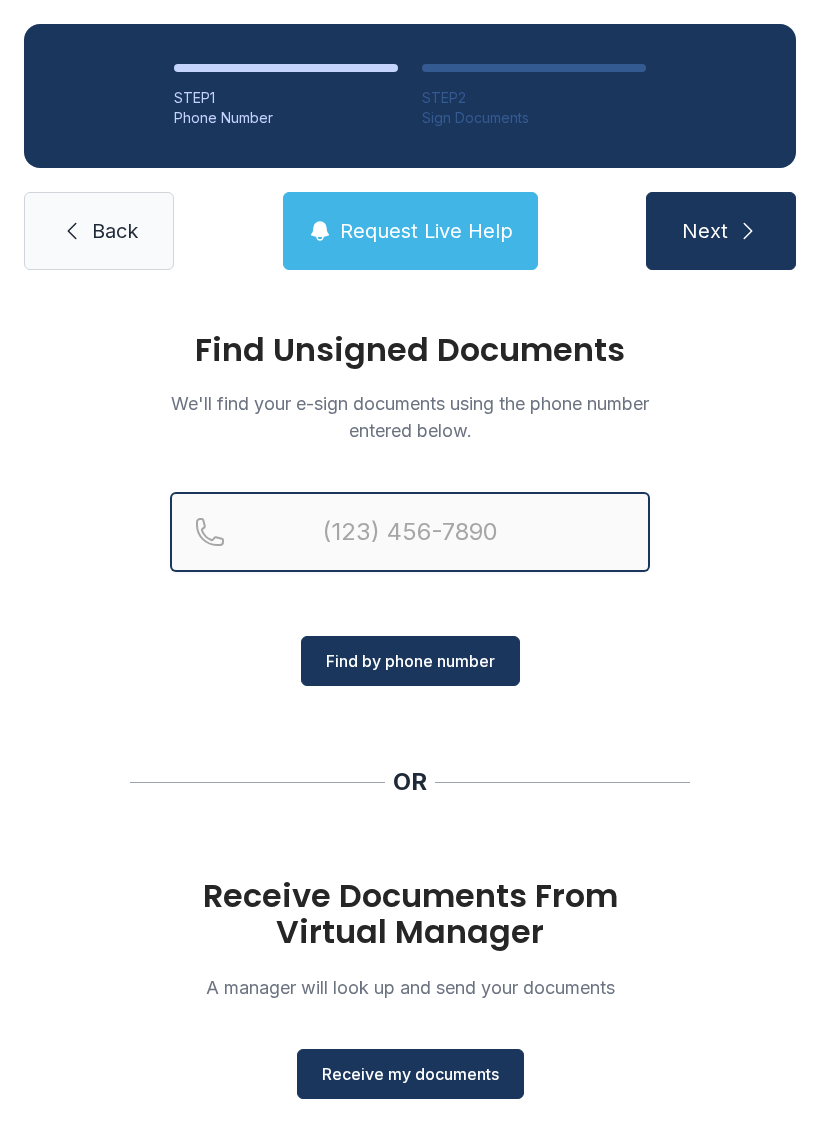 click at bounding box center (410, 532) 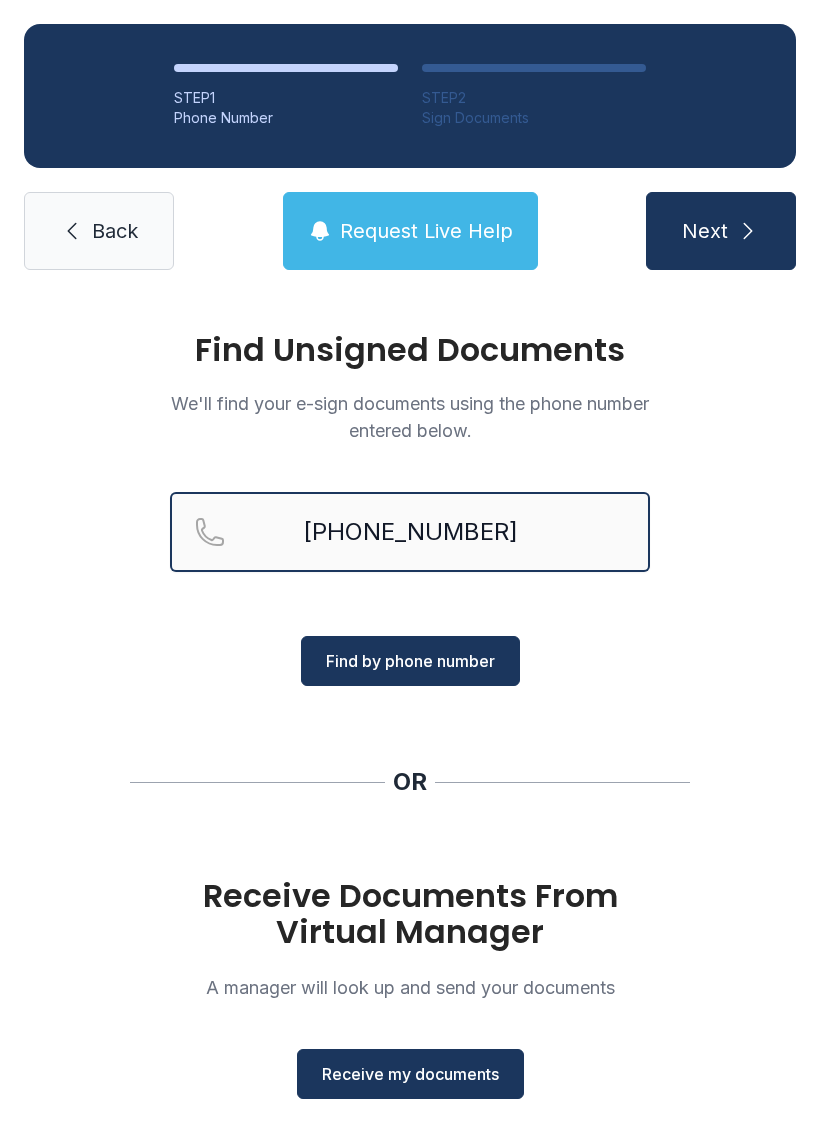 type on "[PHONE_NUMBER]" 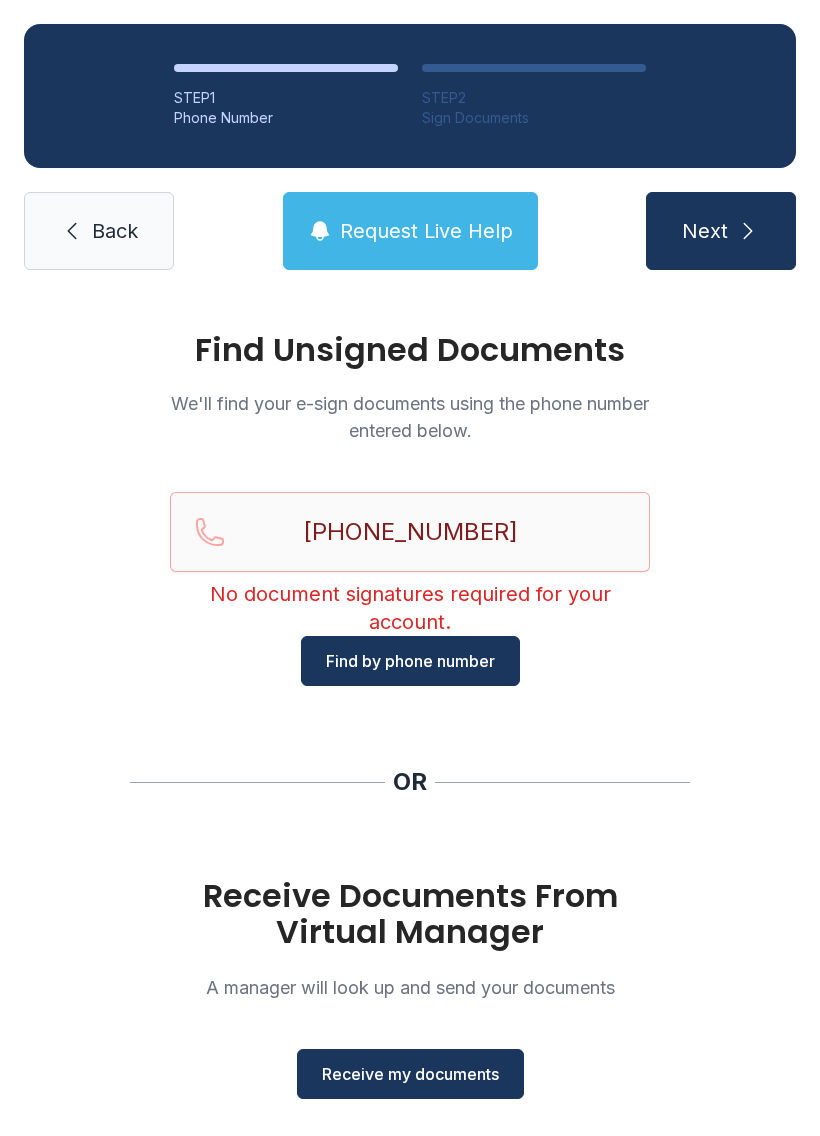 click on "Request Live Help" at bounding box center [410, 231] 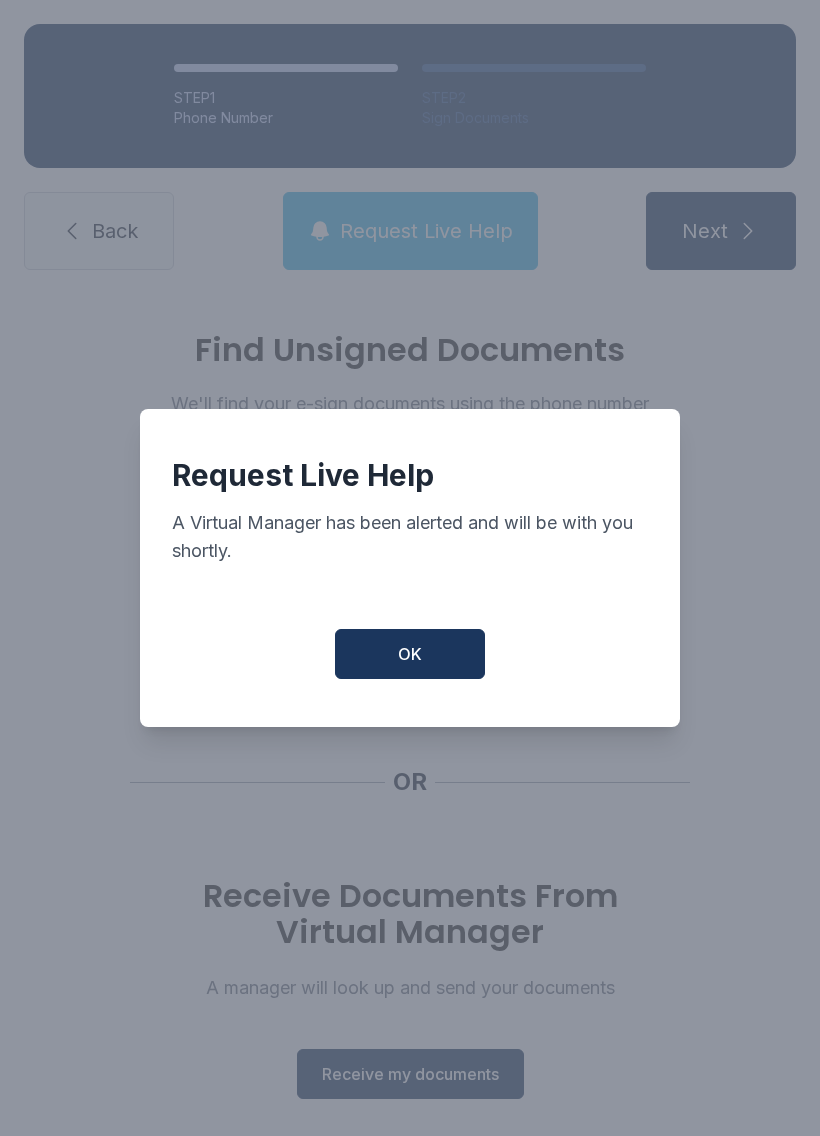 click on "OK" at bounding box center (410, 654) 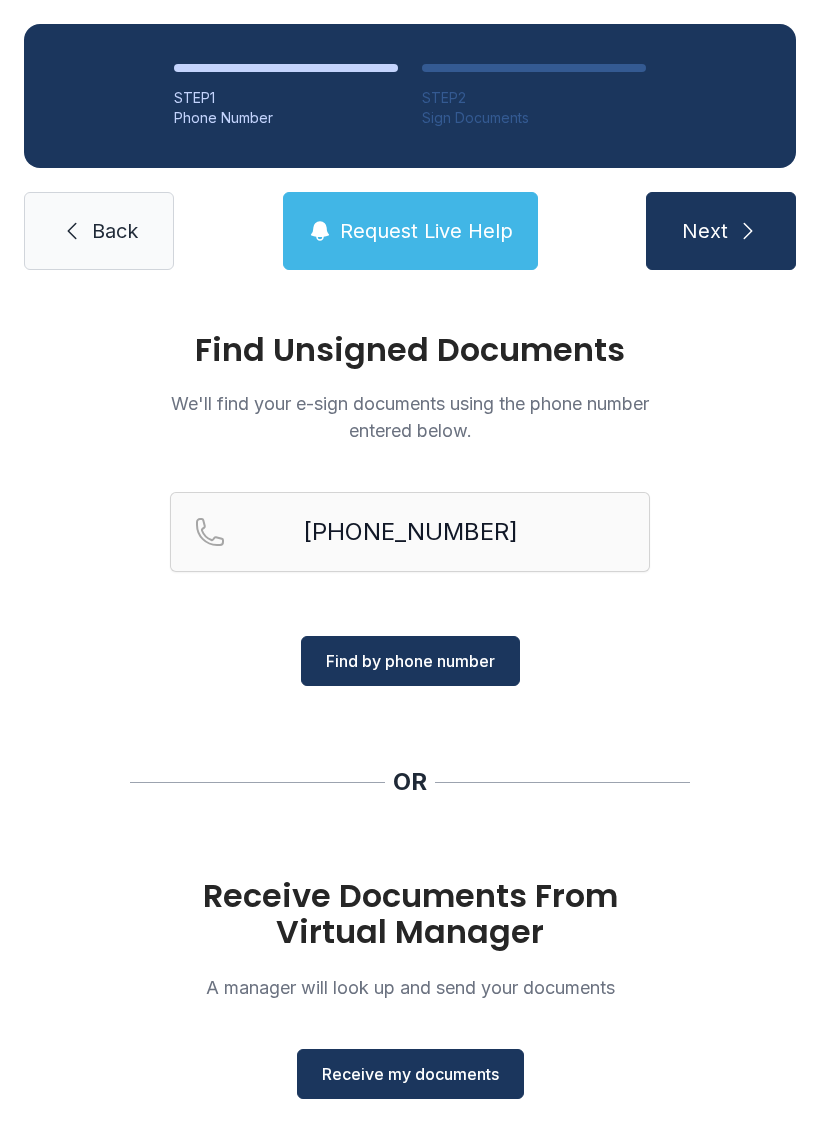 click on "Receive my documents" at bounding box center [410, 1074] 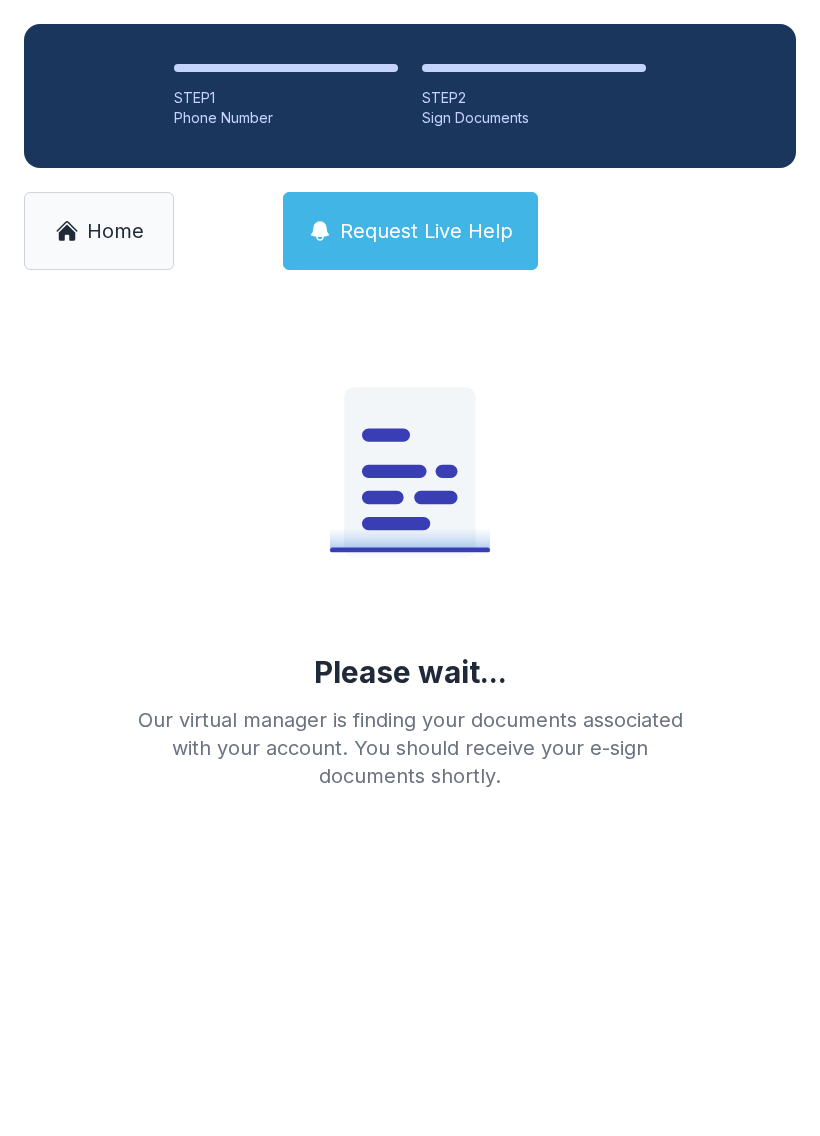 click 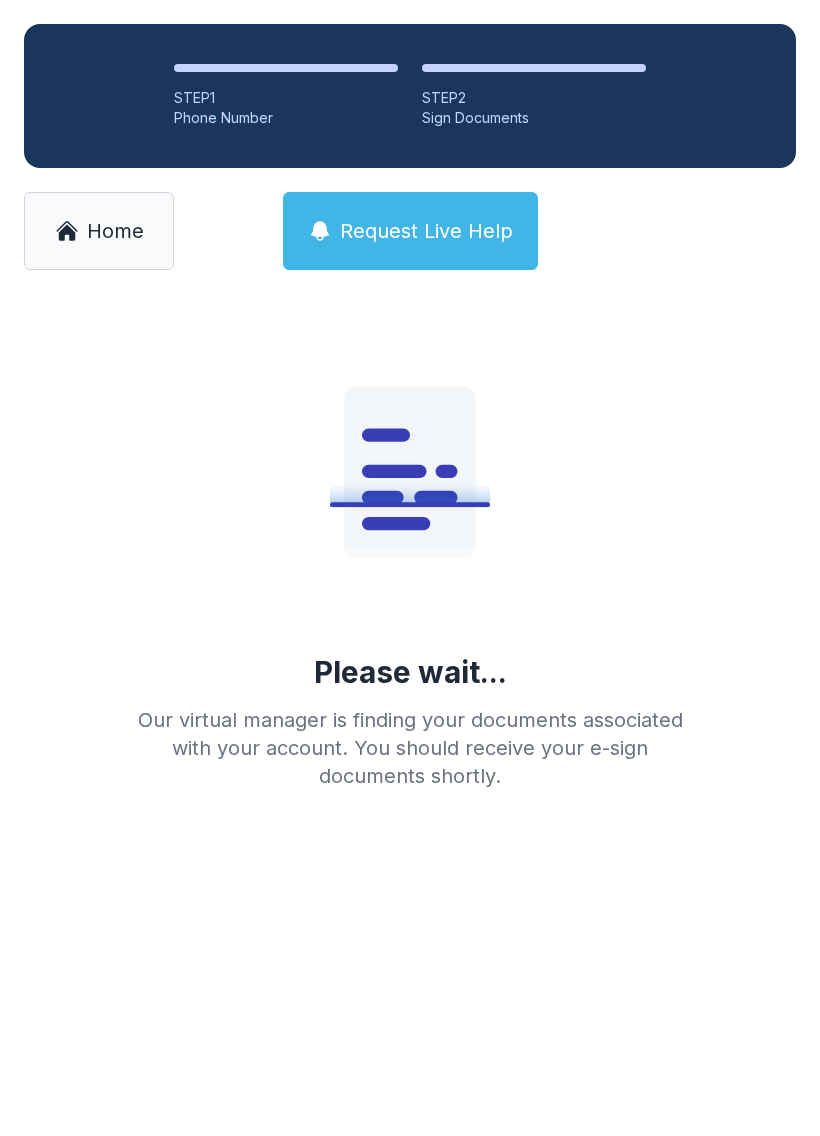 click 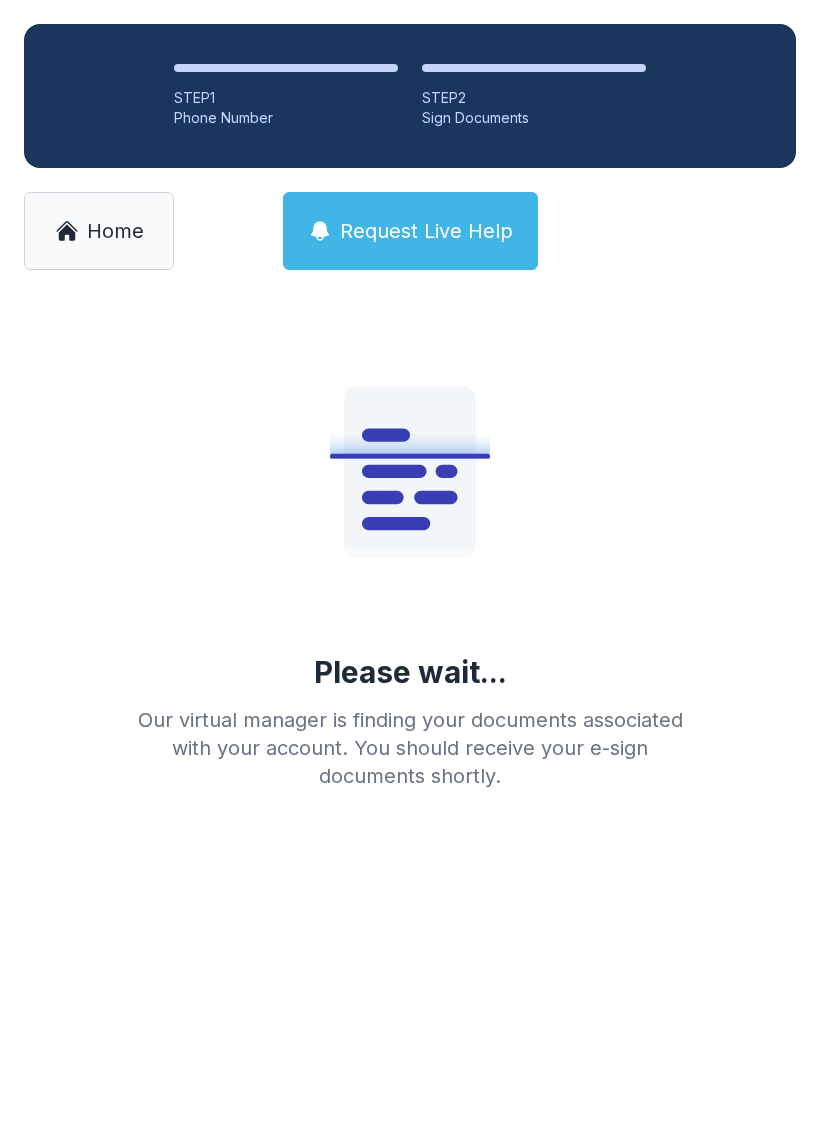 click 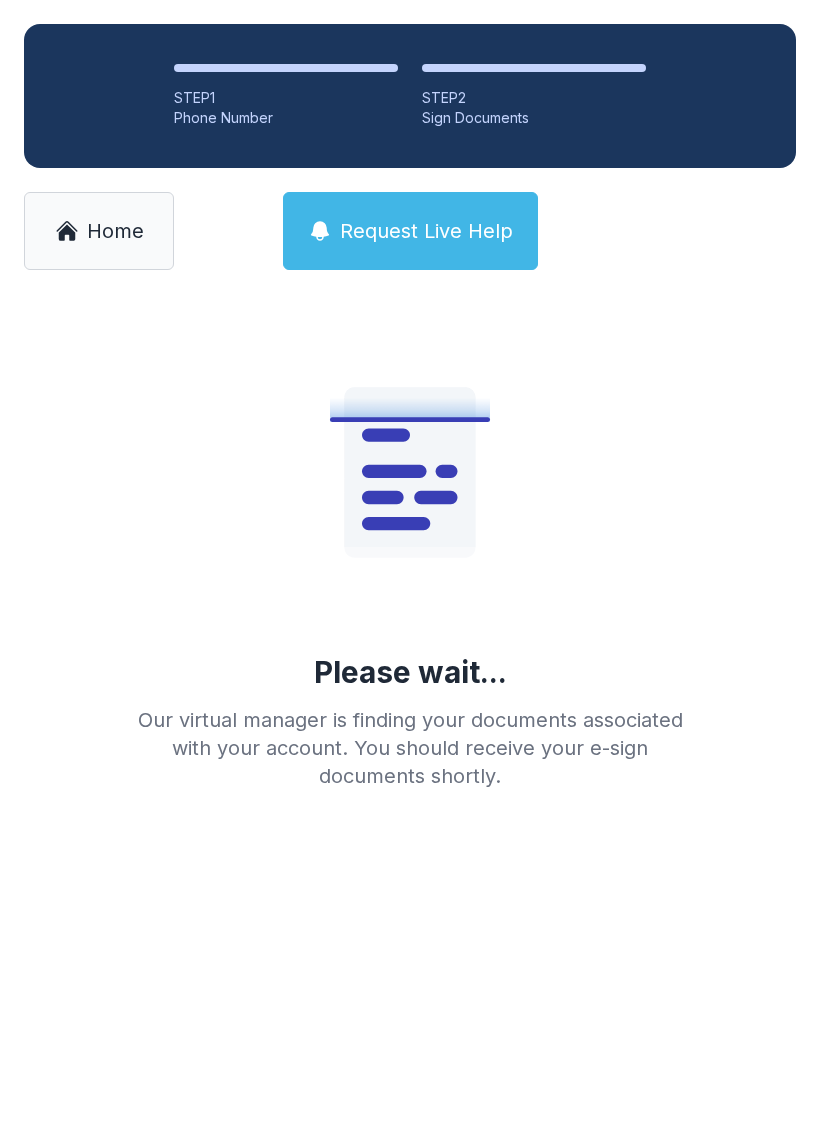 click 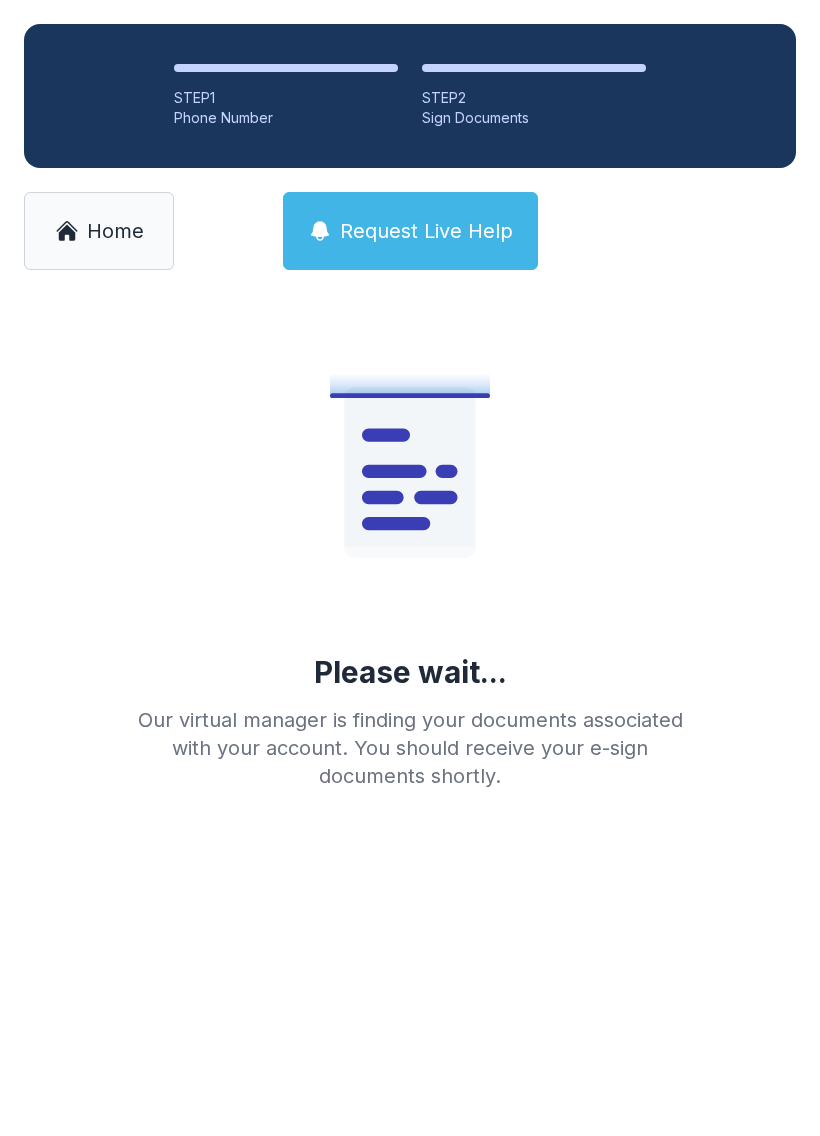 click 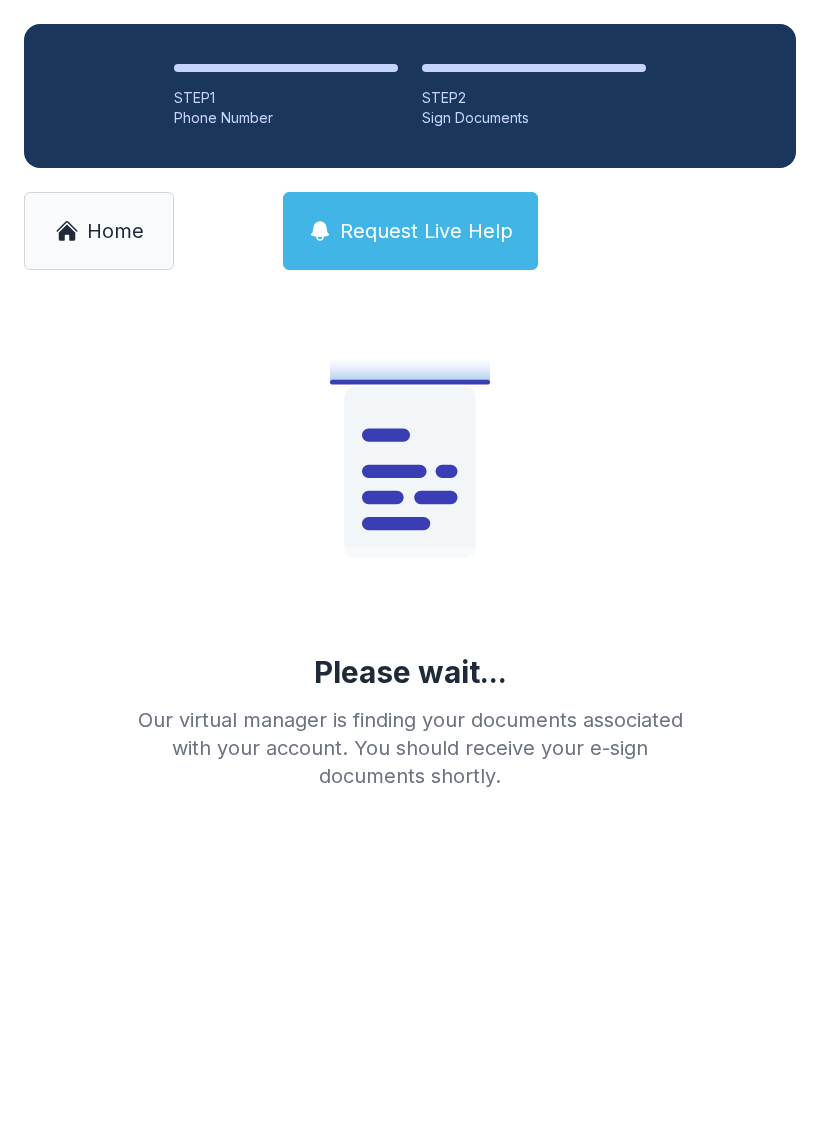 click 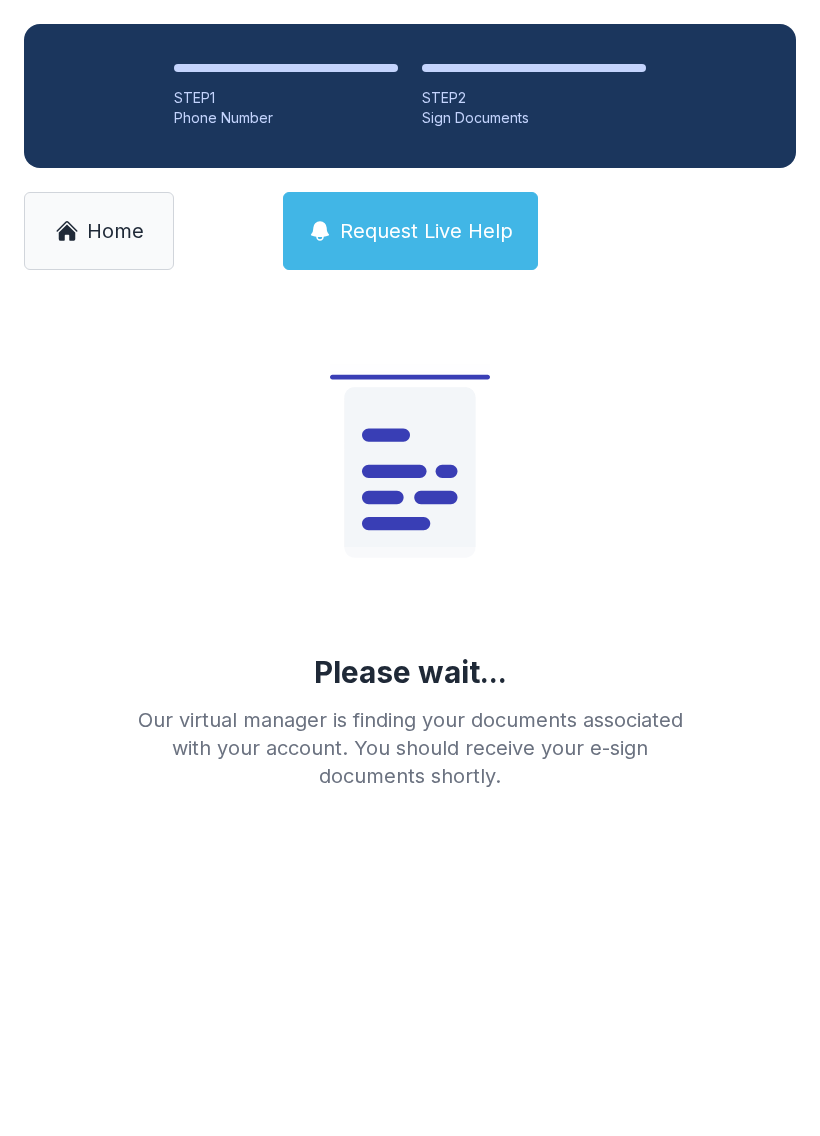 click 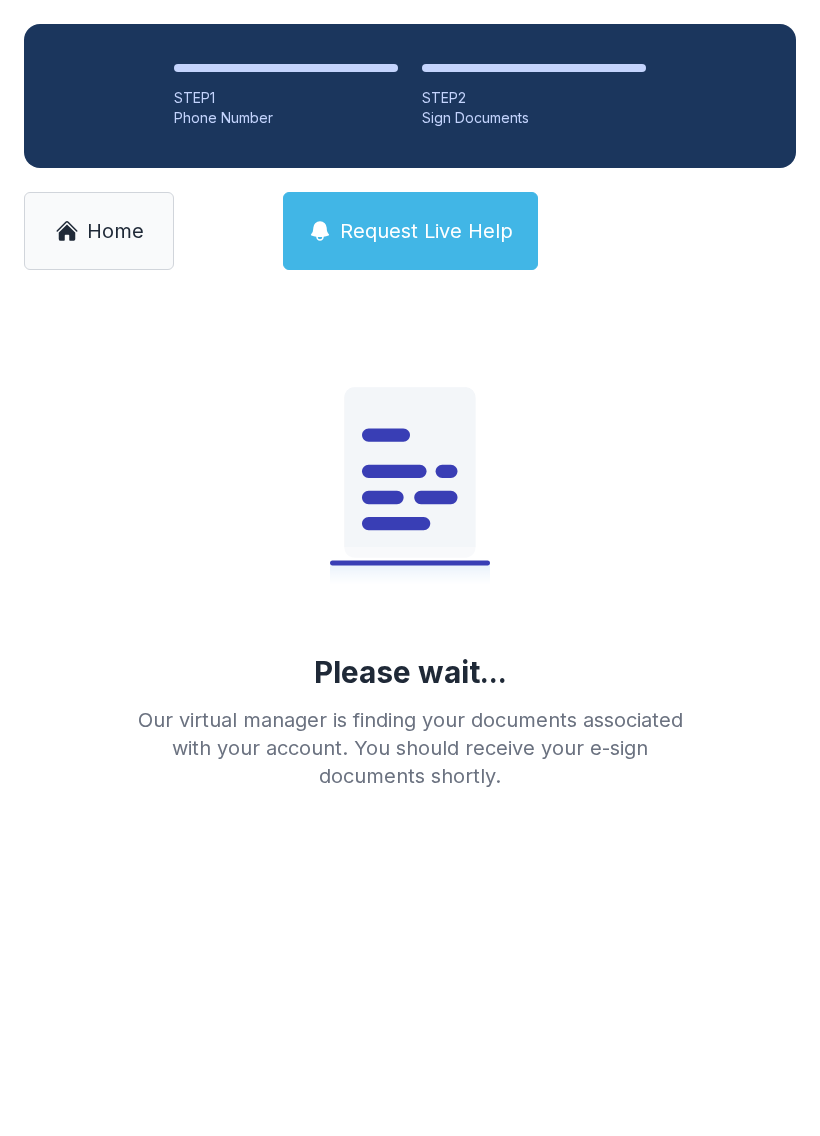 click on "Request Live Help" at bounding box center [426, 231] 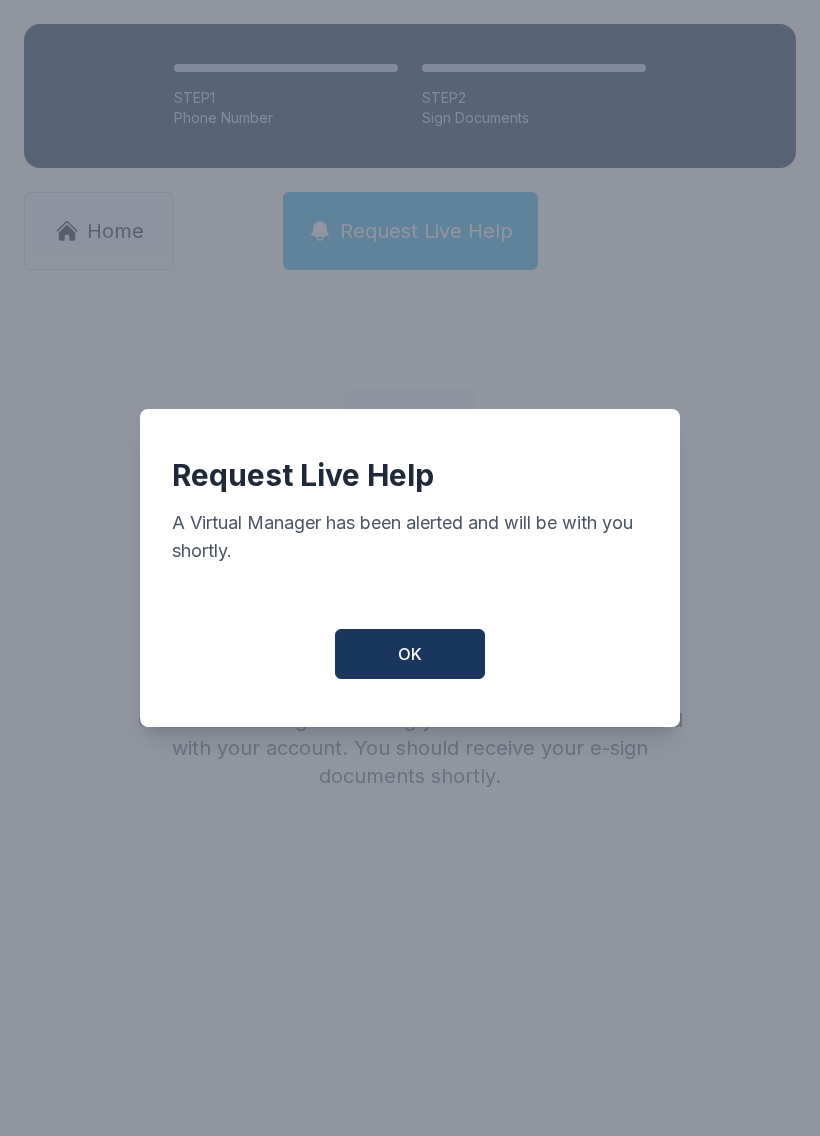click on "OK" at bounding box center (410, 654) 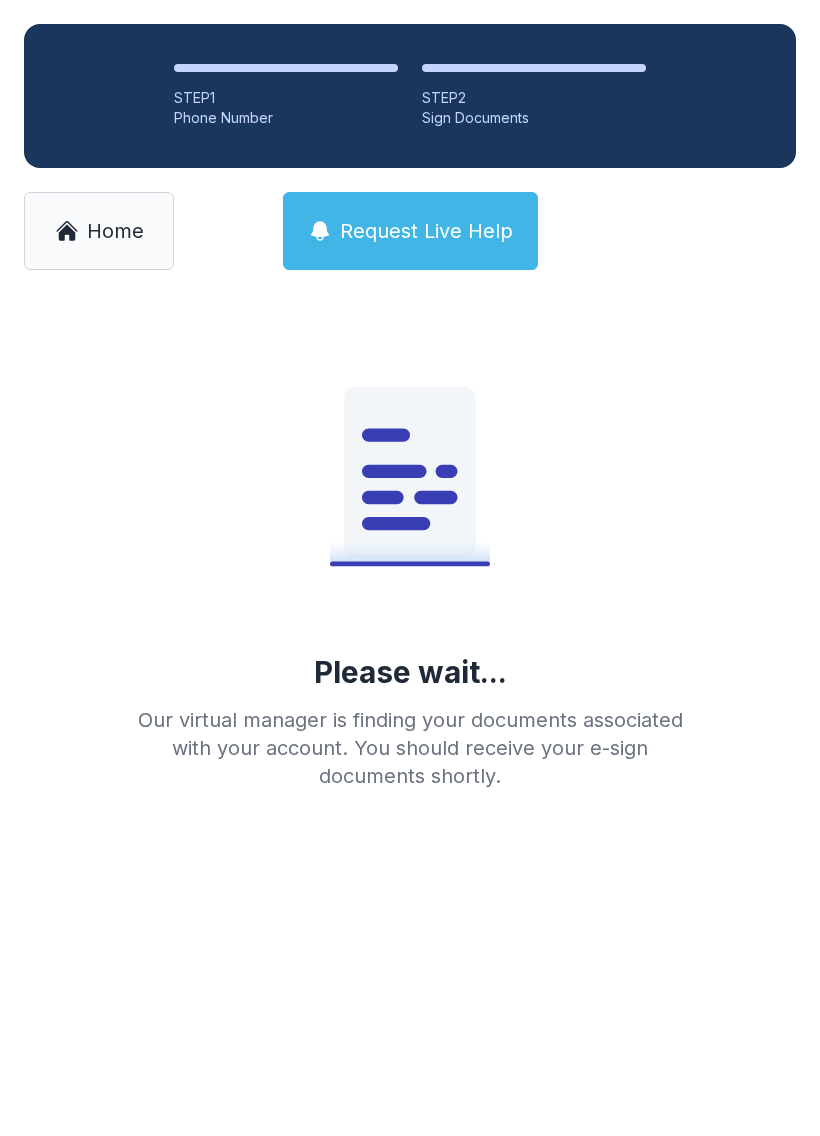 click on "Request Live Help" at bounding box center (426, 231) 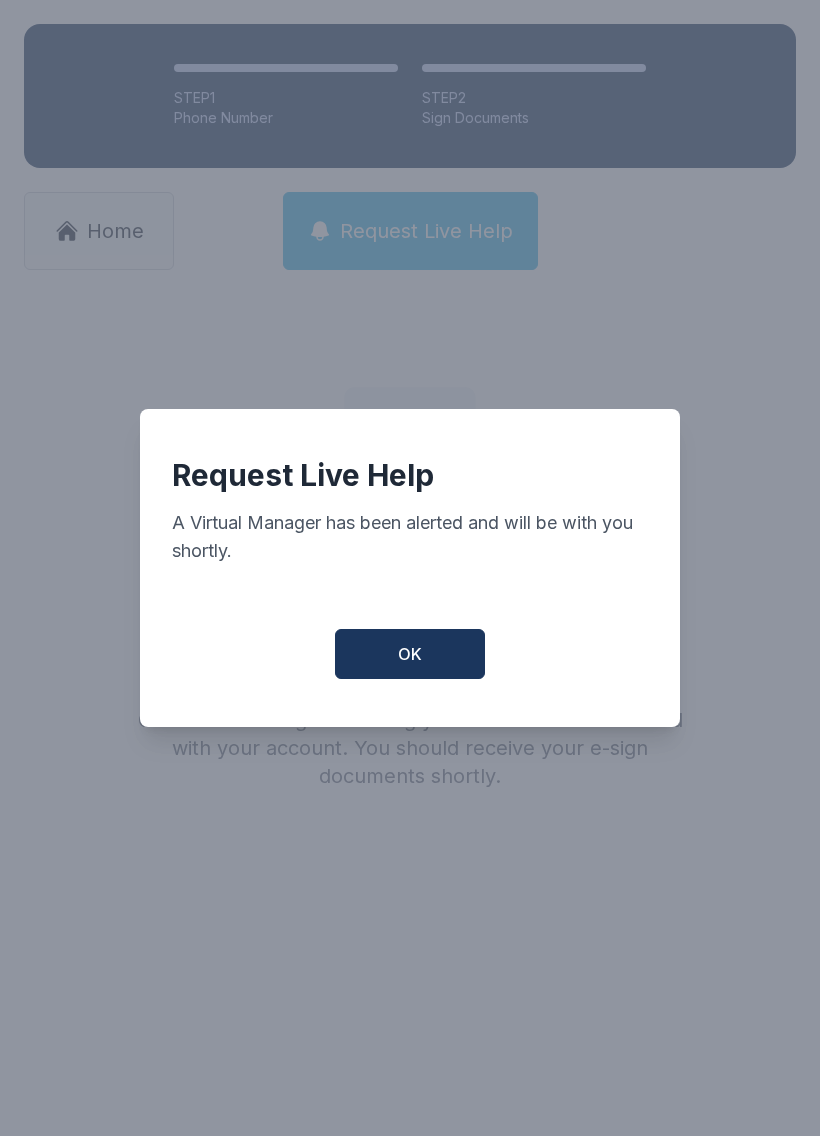 click on "OK" at bounding box center (410, 654) 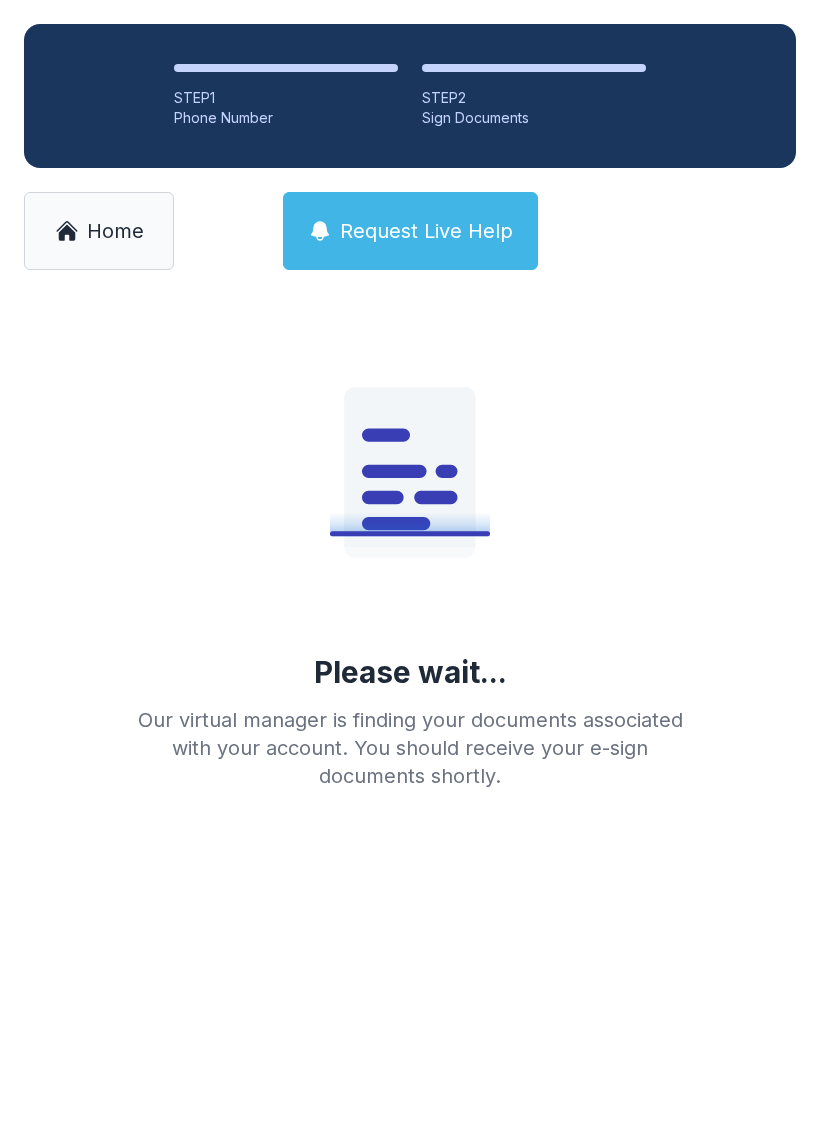 click on "STEP  1" at bounding box center [286, 98] 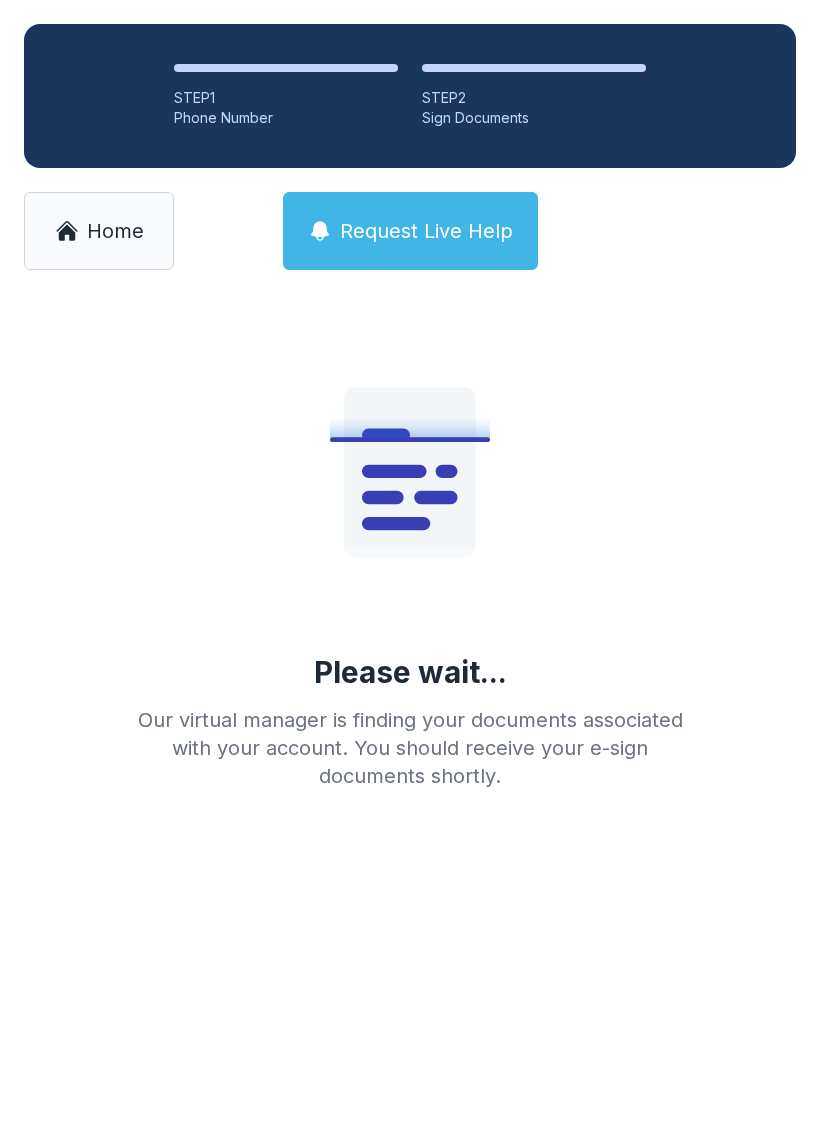 click on "STEP  1" at bounding box center (286, 98) 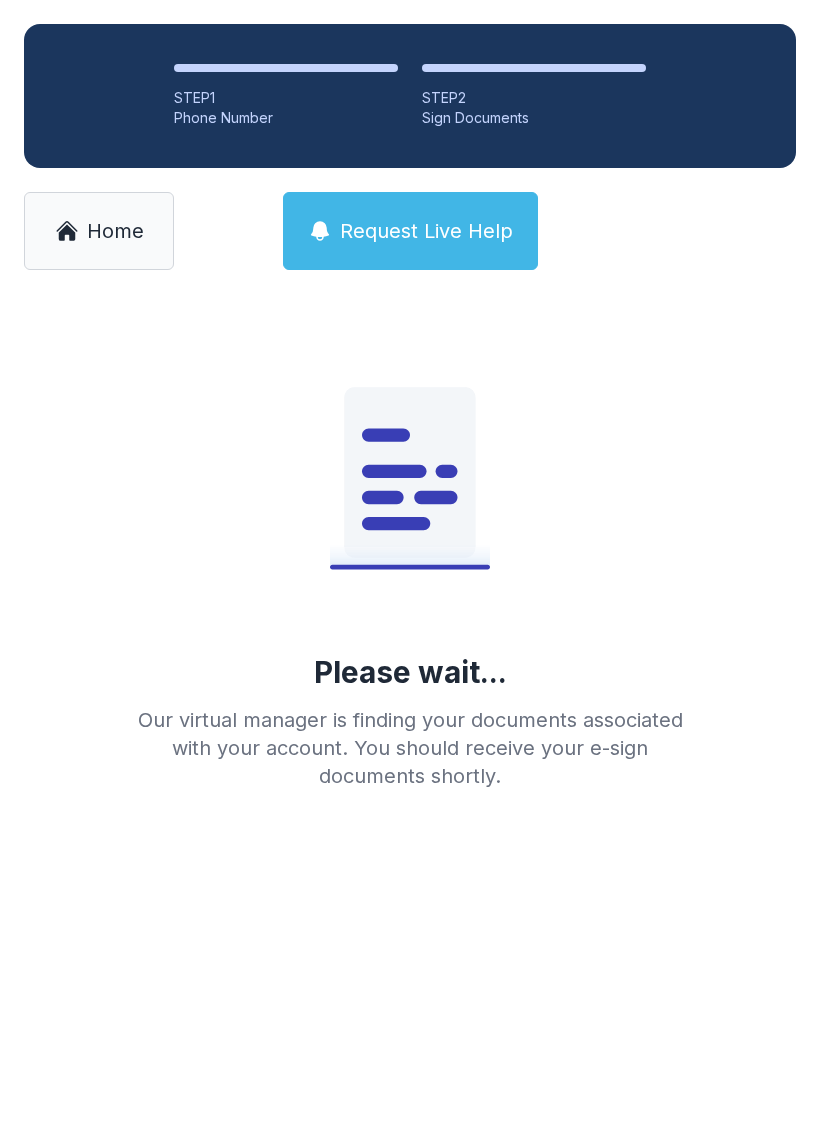 click on "Request Live Help" at bounding box center (426, 231) 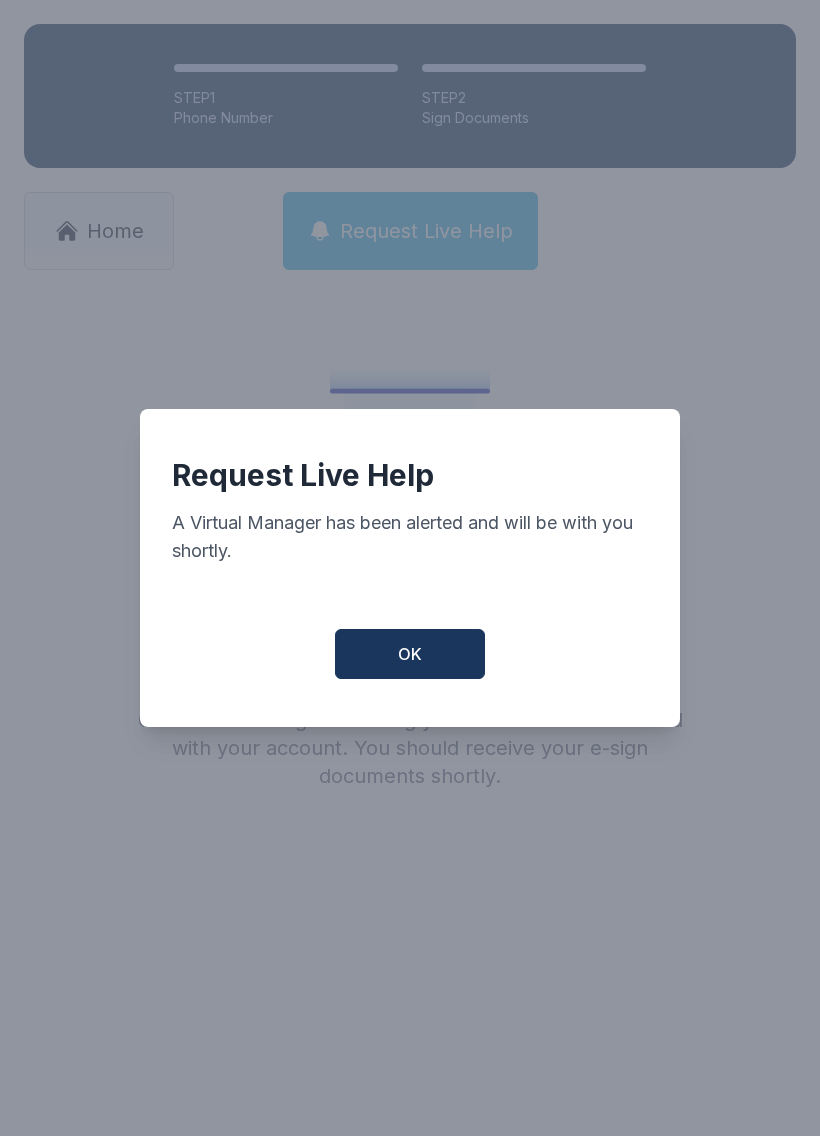 click on "OK" at bounding box center [410, 654] 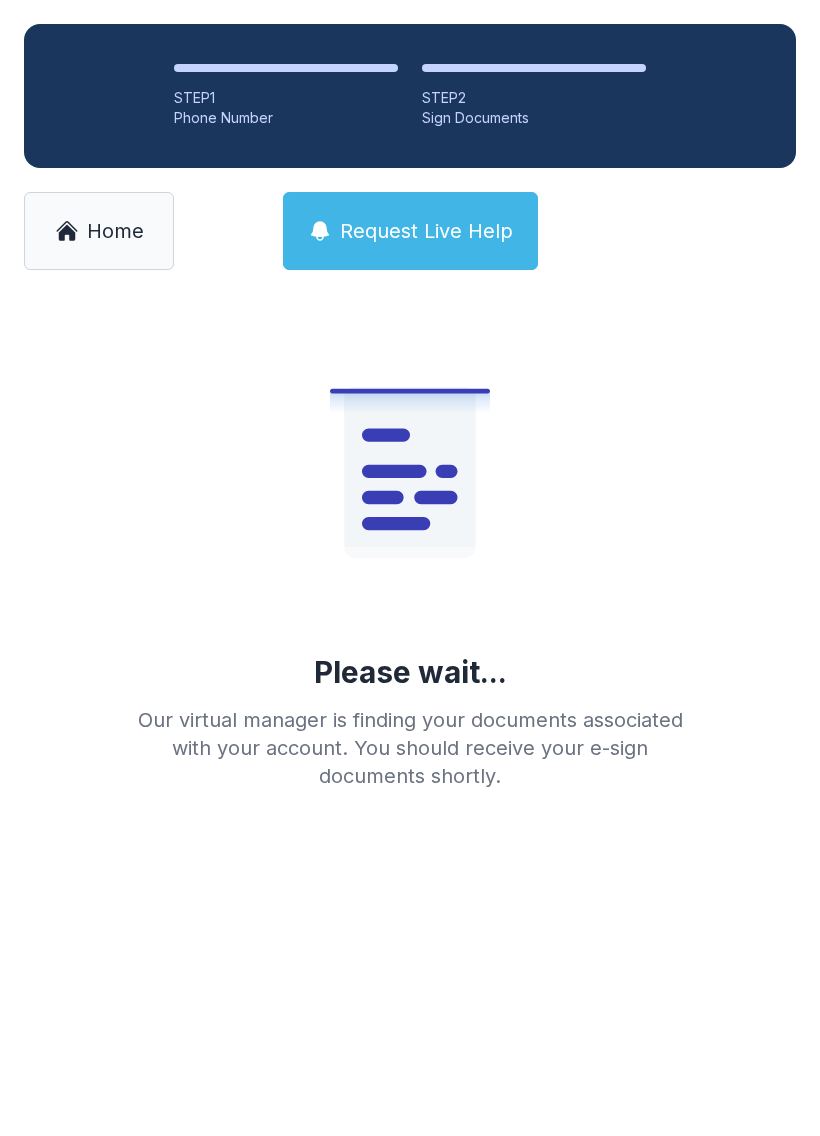 click on "Request Live Help" at bounding box center [426, 231] 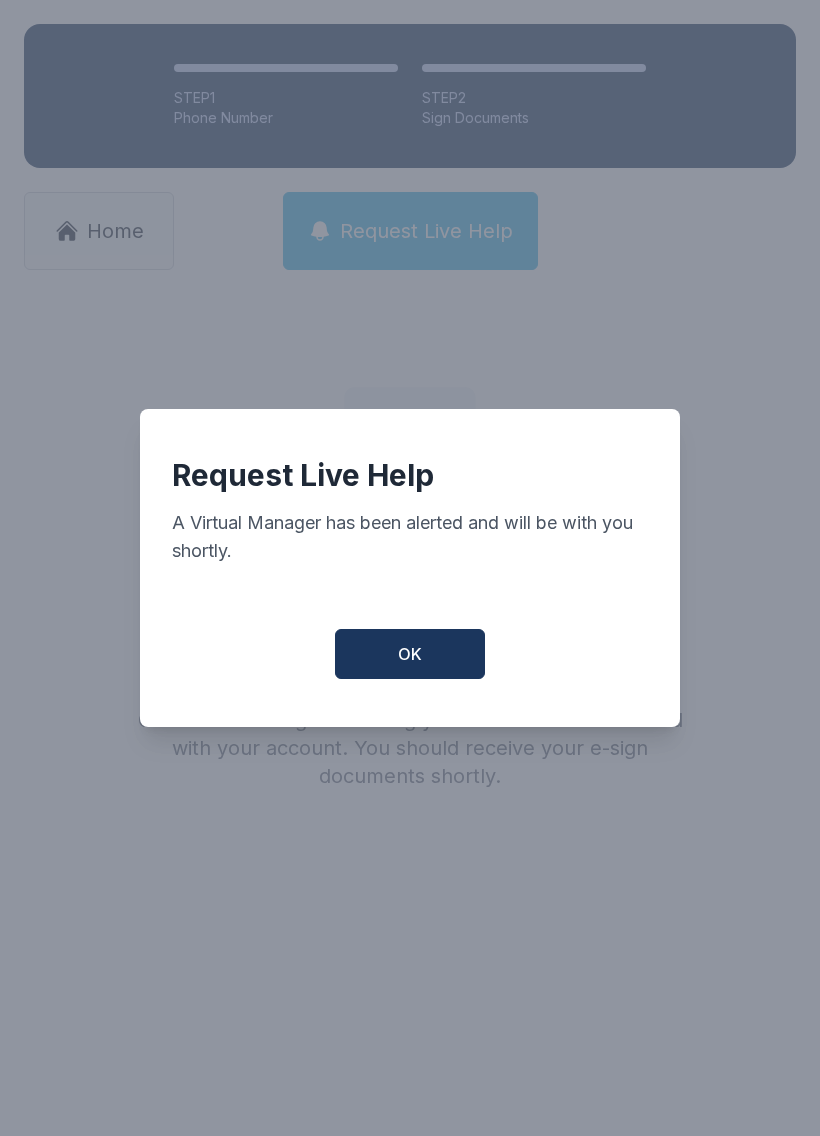 click on "OK" at bounding box center (410, 654) 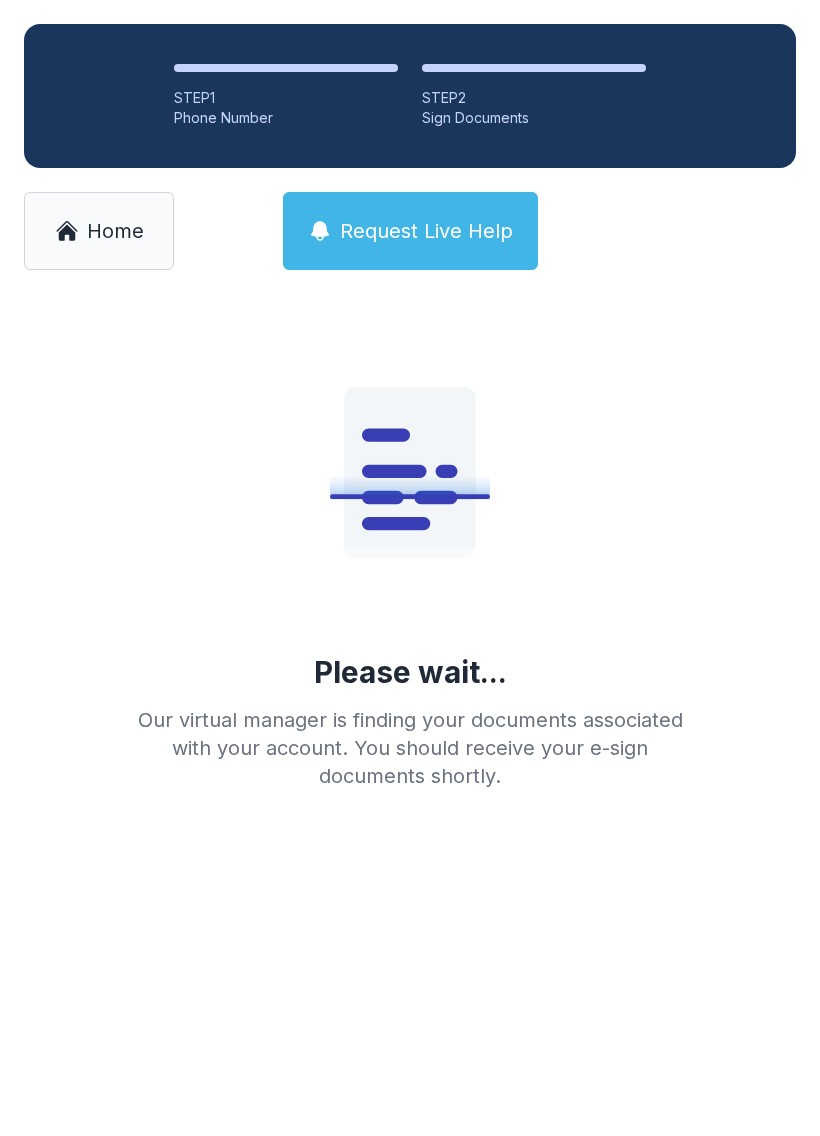 click on "Request Live Help" at bounding box center [426, 231] 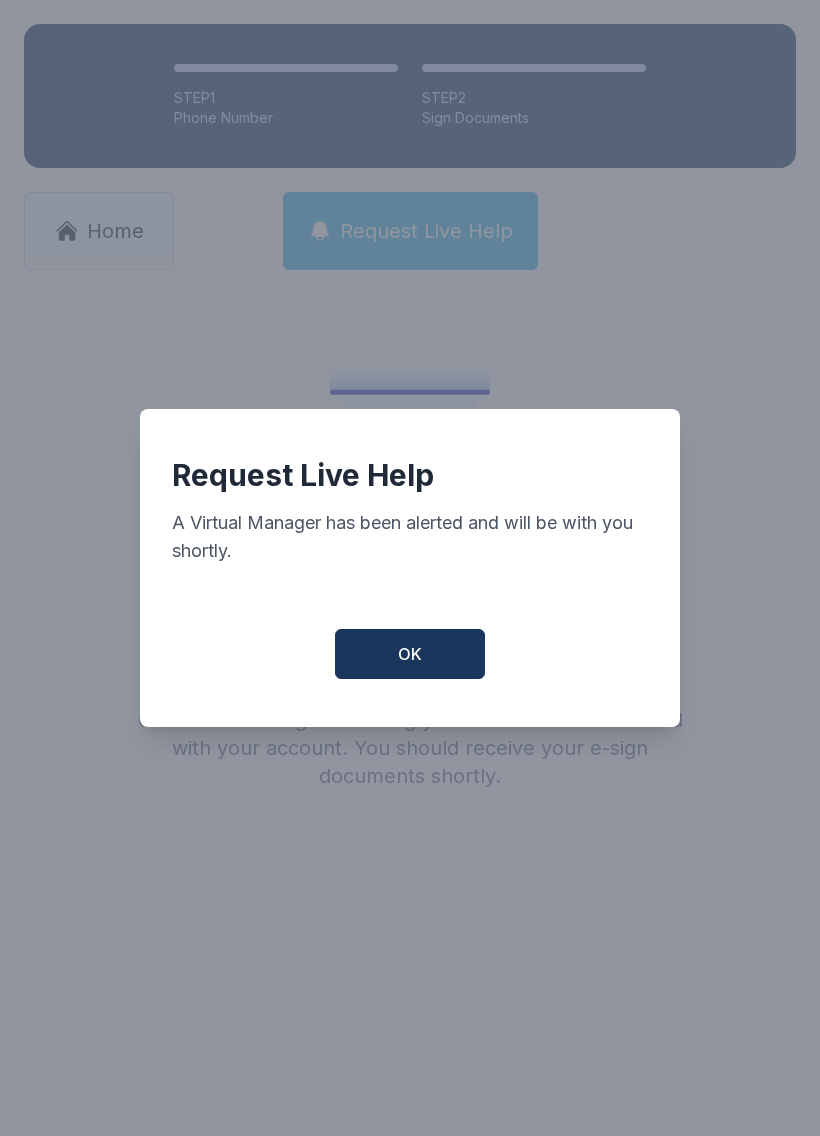 click on "OK" at bounding box center (410, 654) 